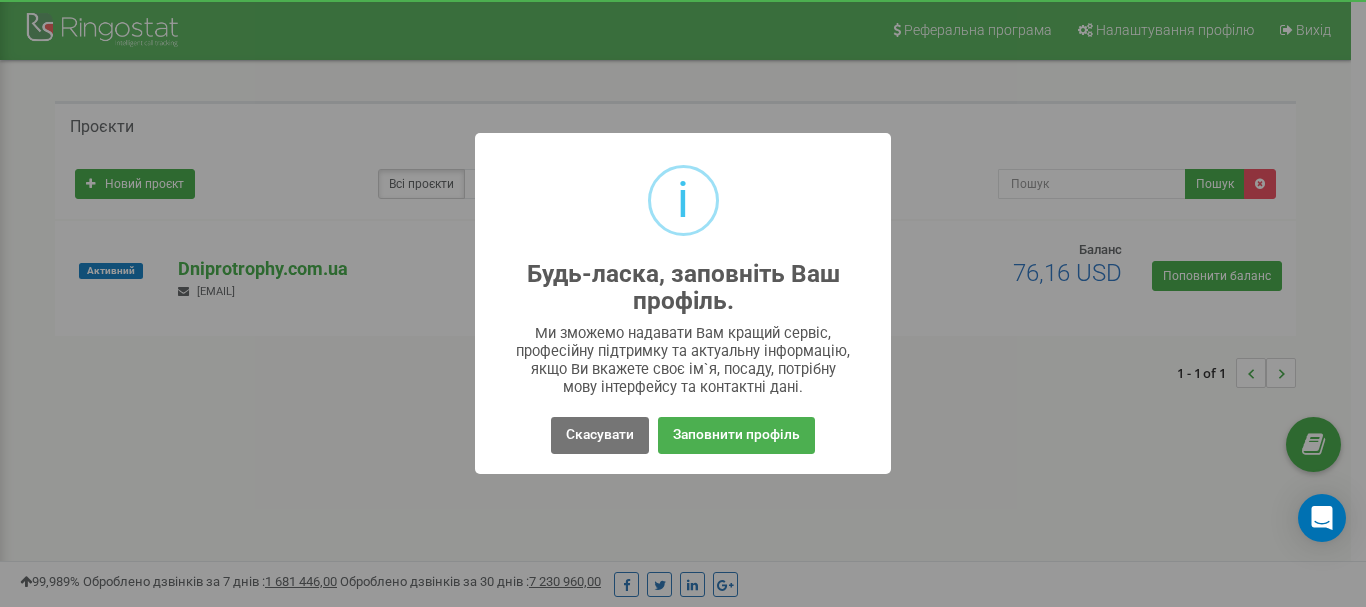 scroll, scrollTop: 0, scrollLeft: 0, axis: both 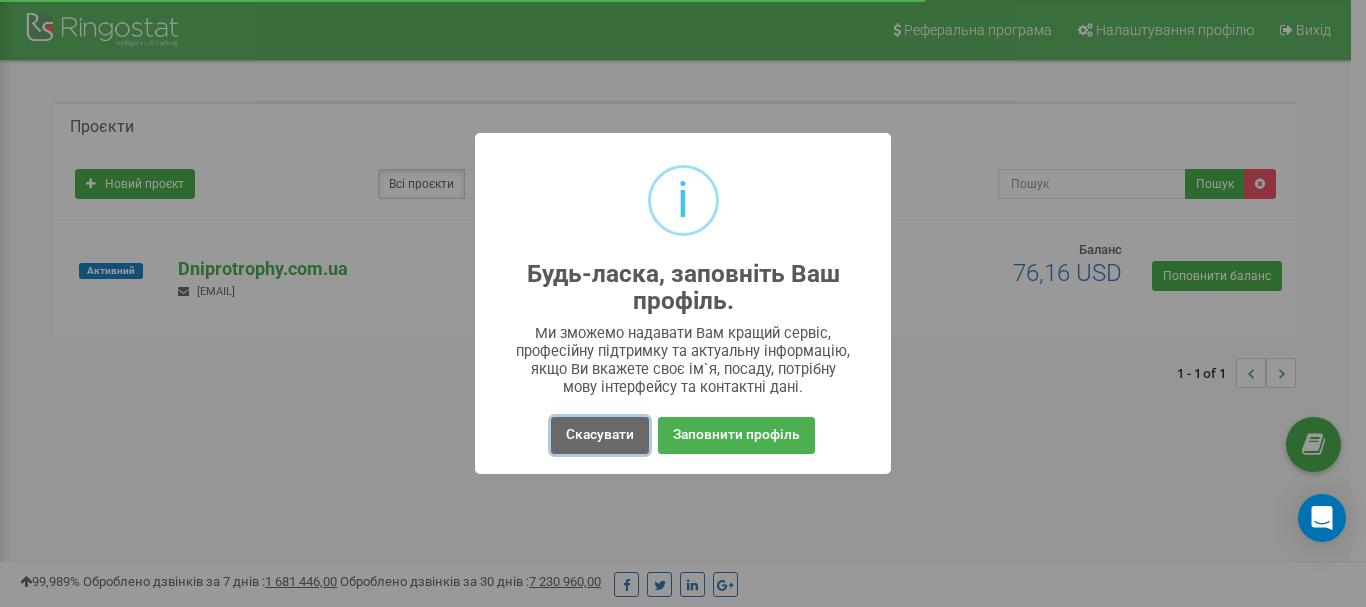 click on "Скасувати" at bounding box center [600, 435] 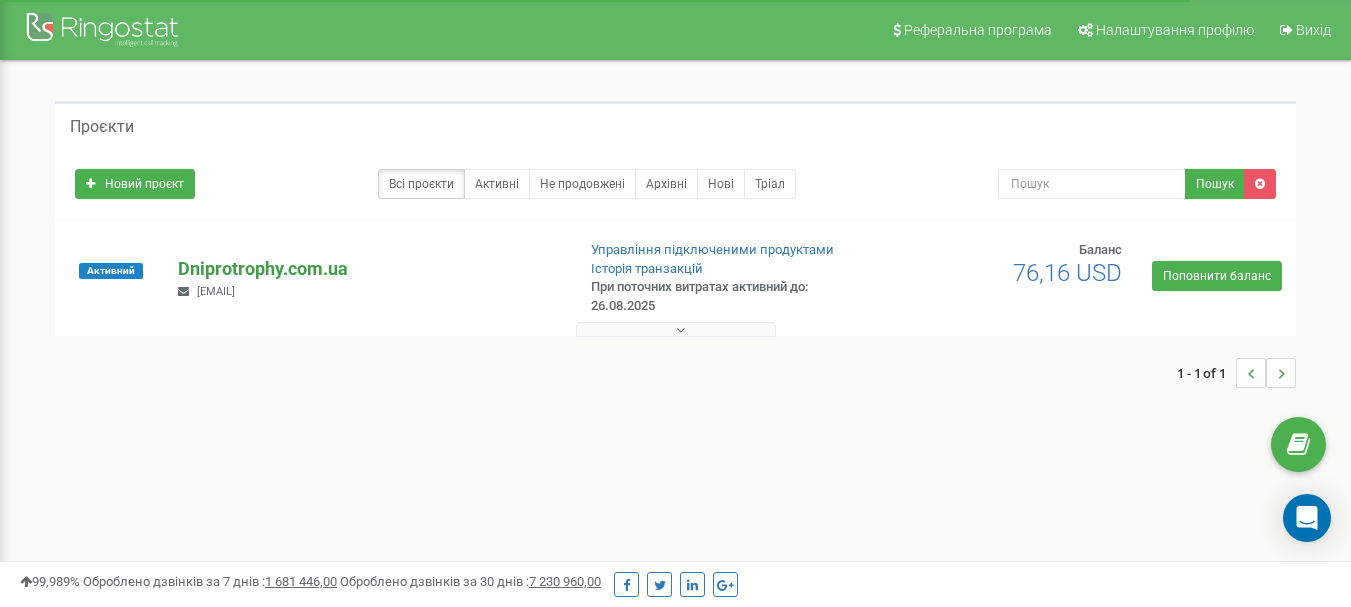 click on "Dniprotrophy.com.ua" at bounding box center [368, 269] 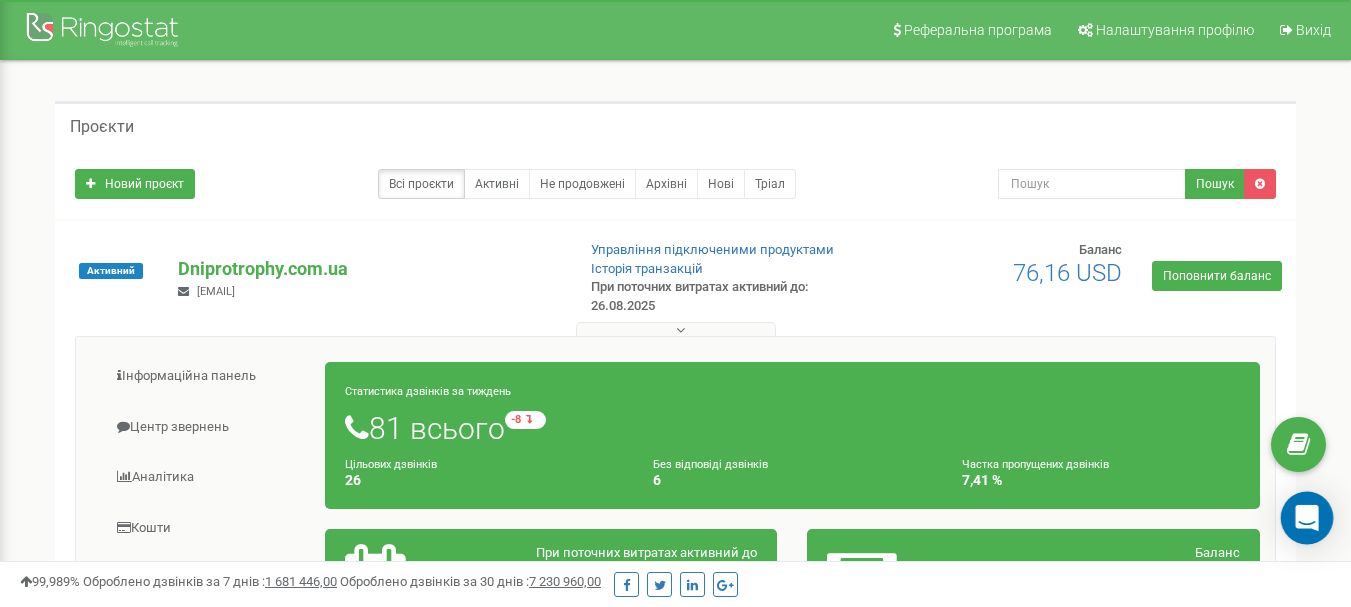 click 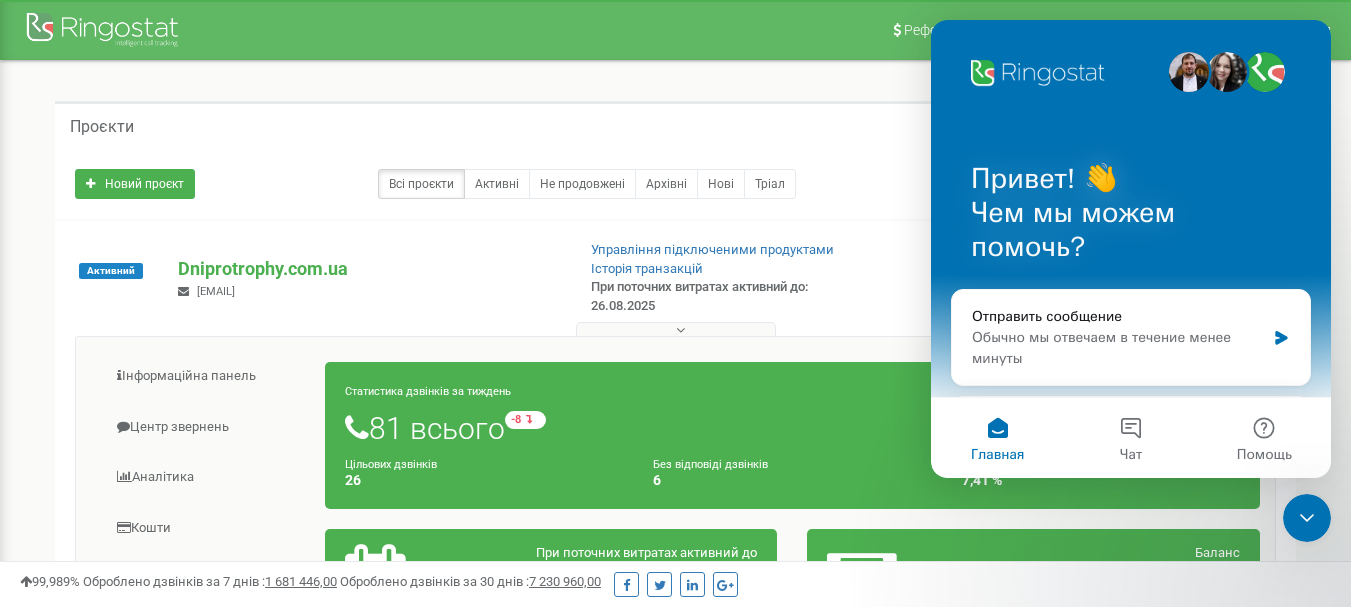 scroll, scrollTop: 0, scrollLeft: 0, axis: both 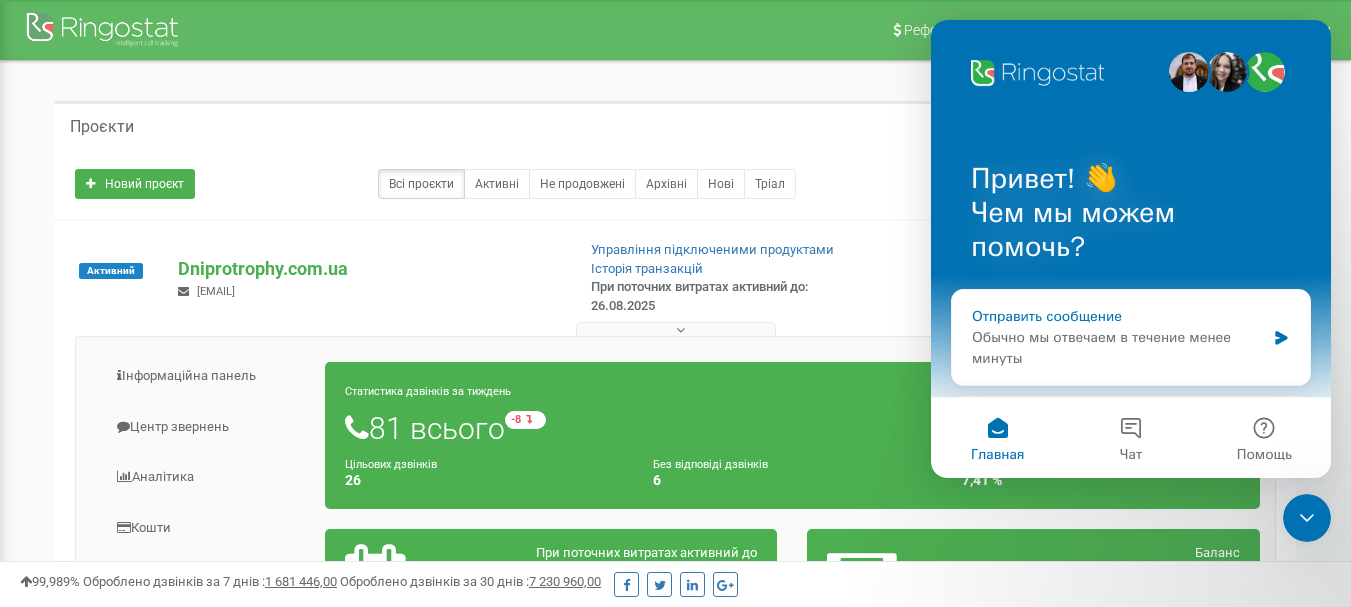 click on "Отправить сообщение Обычно мы отвечаем в течение менее минуты" at bounding box center [1131, 337] 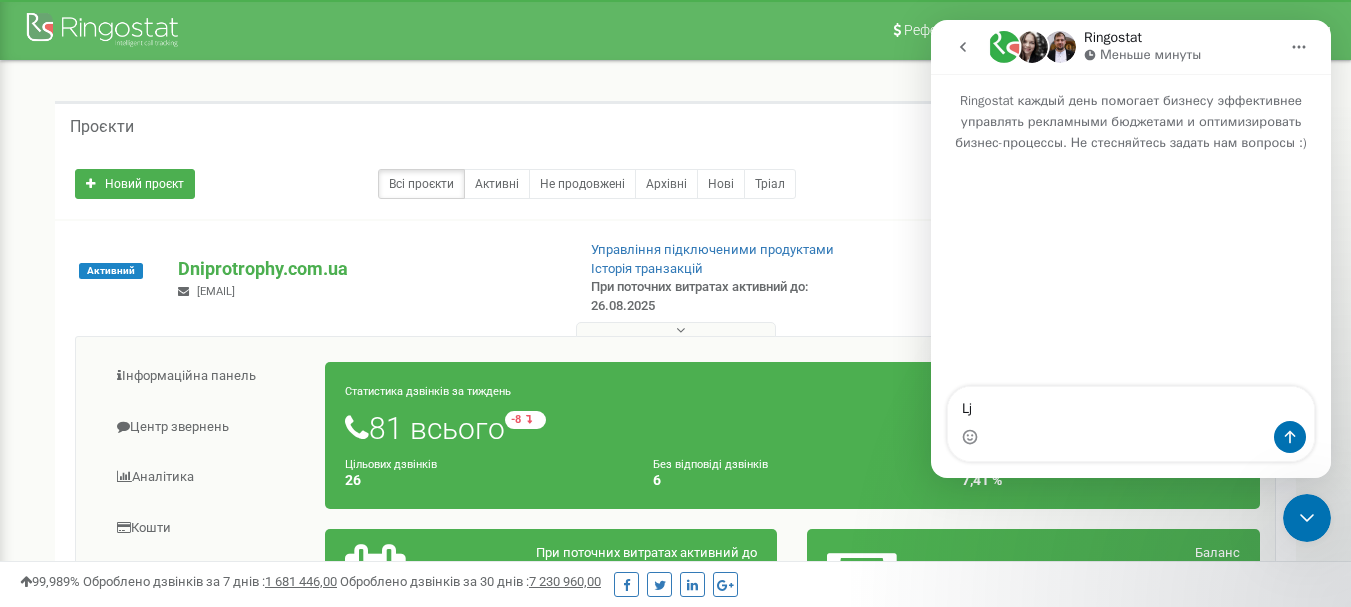 type on "L" 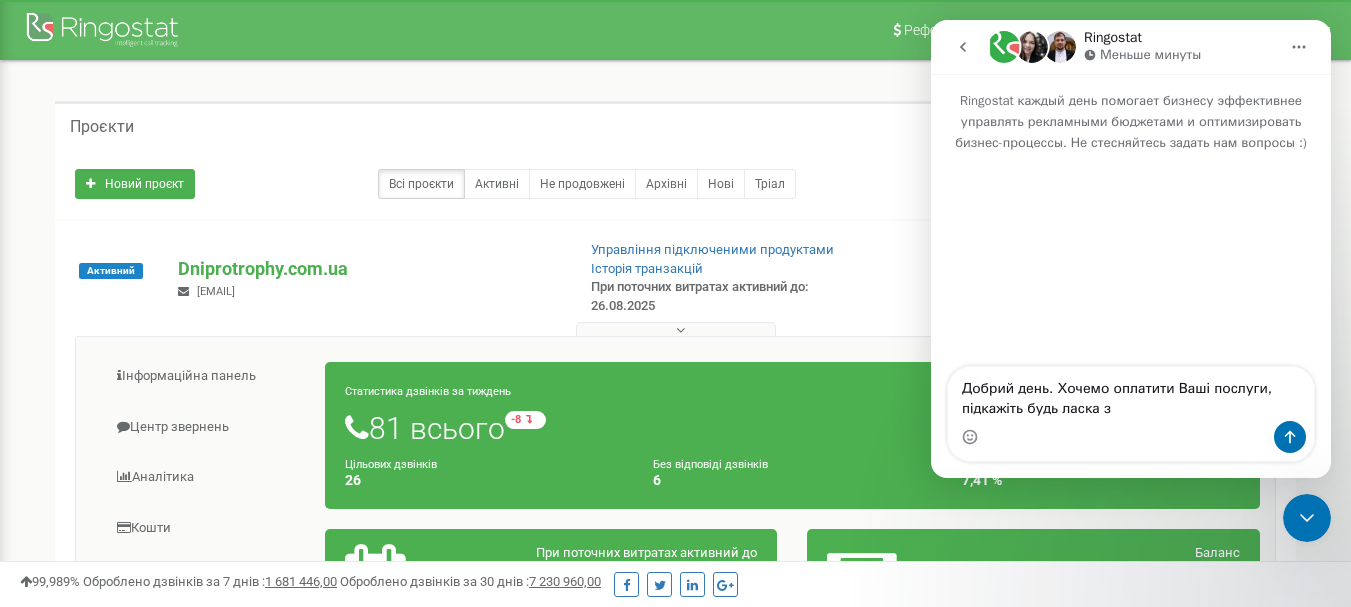 click on "Добрий день. Хочемо оплатити Ваші послуги, підкажіть будь ласка з" at bounding box center [1131, 394] 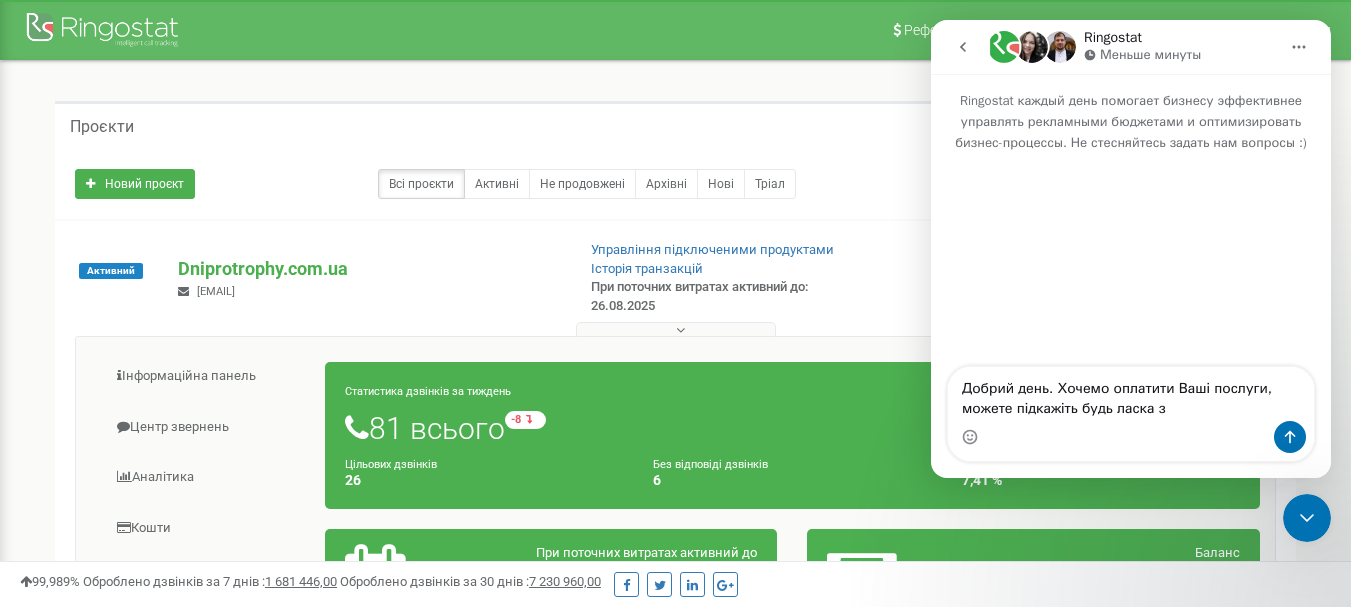 click on "Добрий день. Хочемо оплатити Ваші послуги, можете підкажіть будь ласка з" at bounding box center [1131, 394] 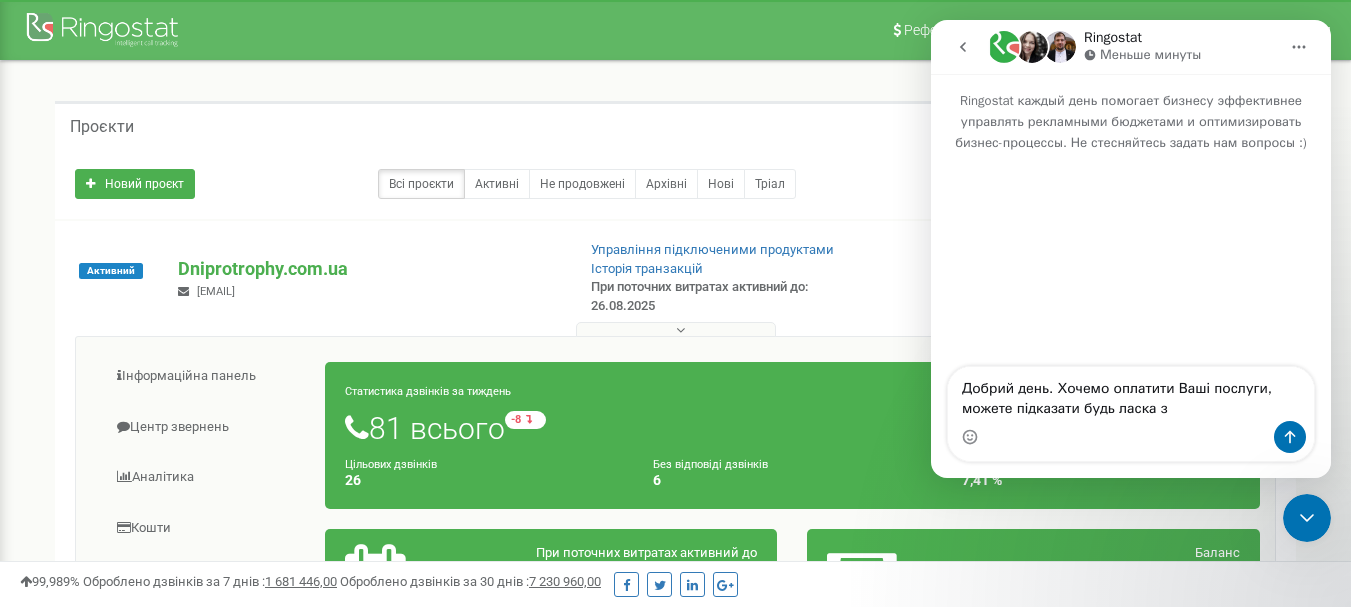 click on "Добрий день. Хочемо оплатити Ваші послуги, можете підказати будь ласка з" at bounding box center (1131, 394) 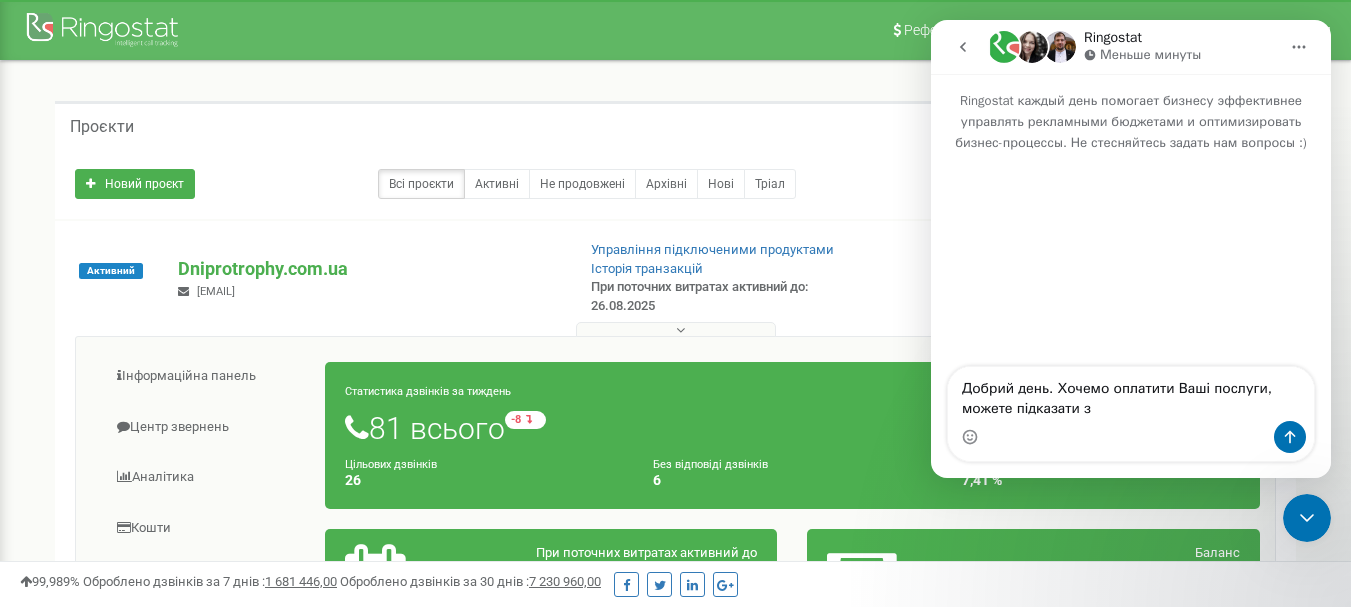 click on "Добрий день. Хочемо оплатити Ваші послуги, можете підказати з" at bounding box center [1131, 394] 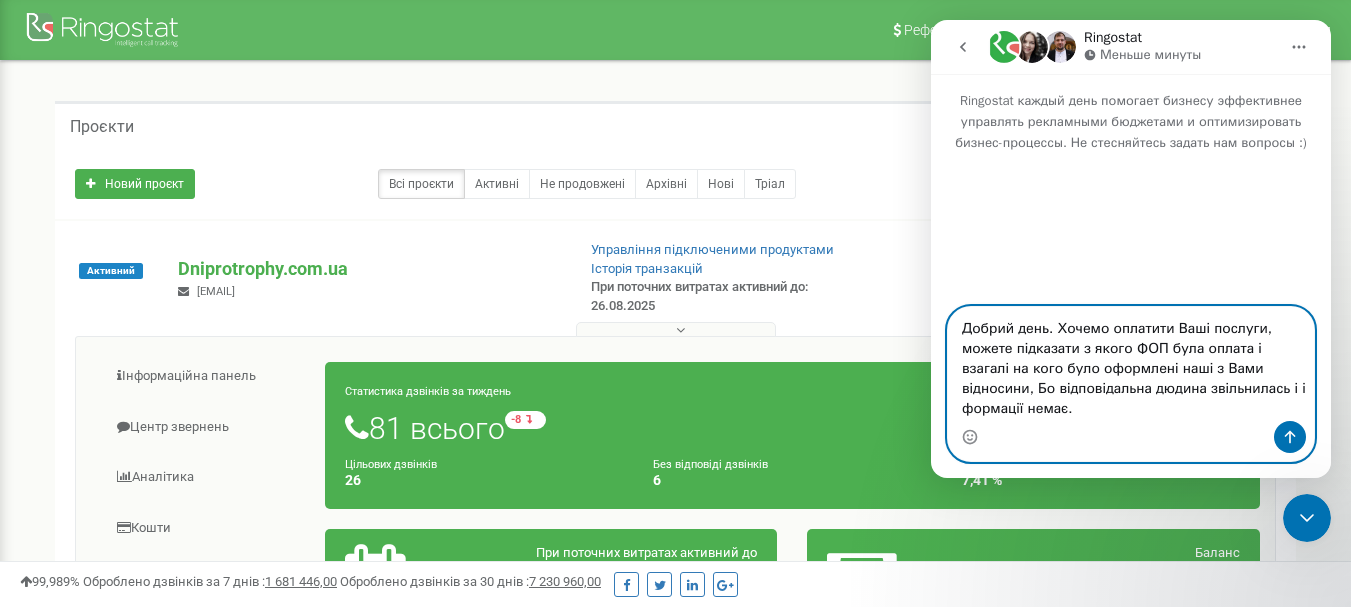 click on "Добрий день. Хочемо оплатити Ваші послуги, можете підказати з якого ФОП була оплата і взагалі на кого було оформлені наші з Вами відносини, Бо відповідальна дюдина звільнилась і і формації немає." at bounding box center [1131, 364] 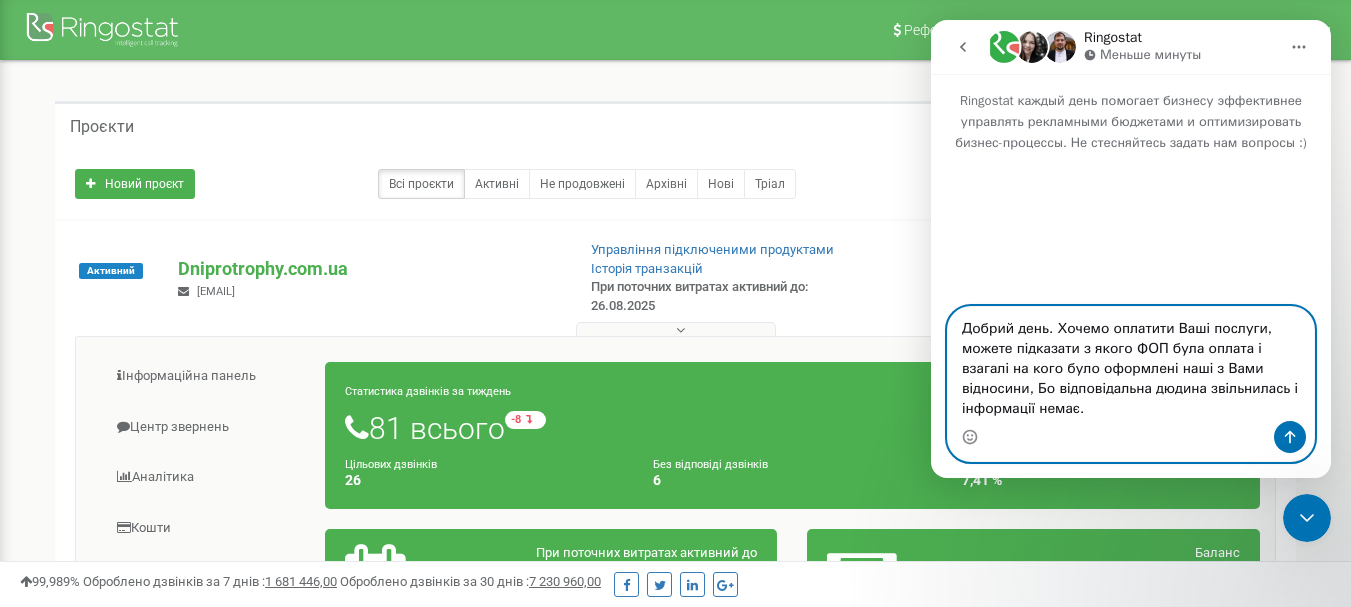 type on "Добрий день. Хочемо оплатити Ваші послуги, можете підказати з якого ФОП була оплата і взагалі на кого було оформлені наші з Вами відносини, Бо відповідальна дюдина звільнилась і інформації немає." 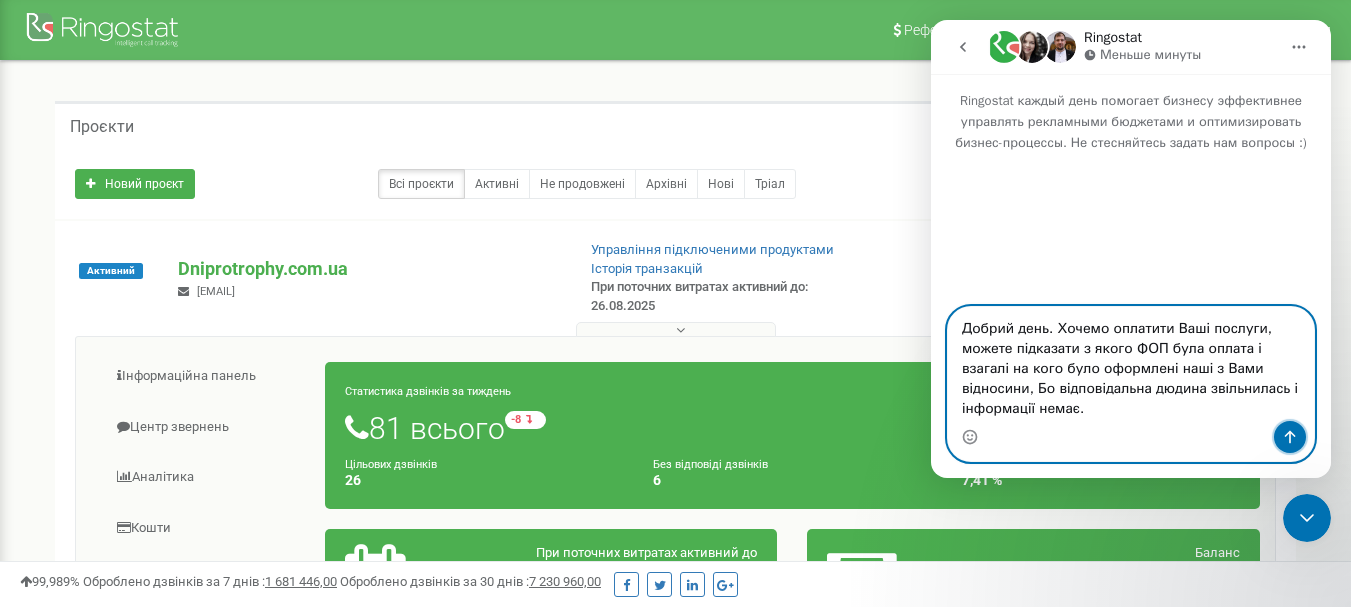 click 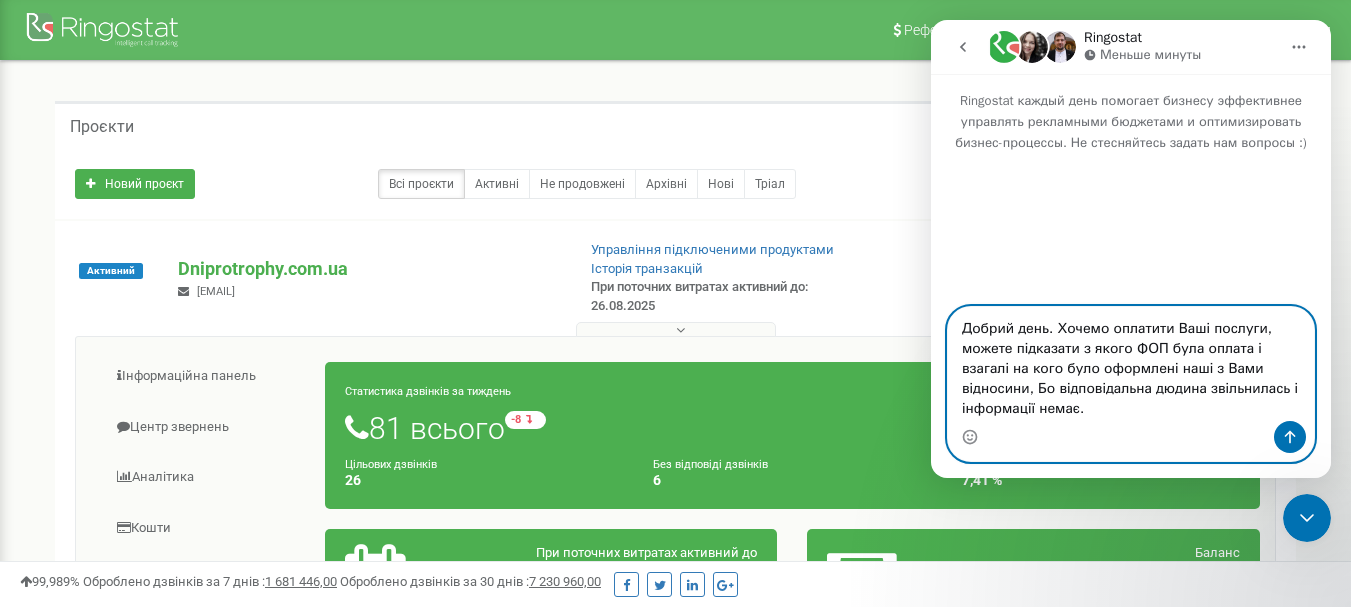 type 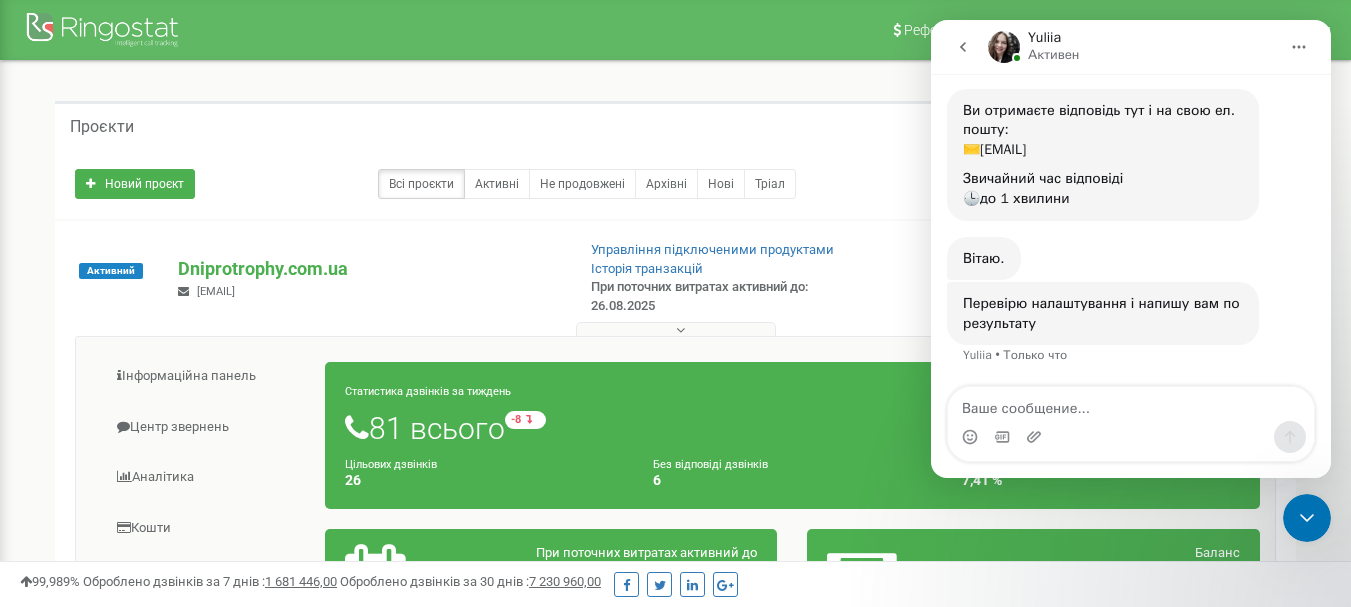 scroll, scrollTop: 246, scrollLeft: 0, axis: vertical 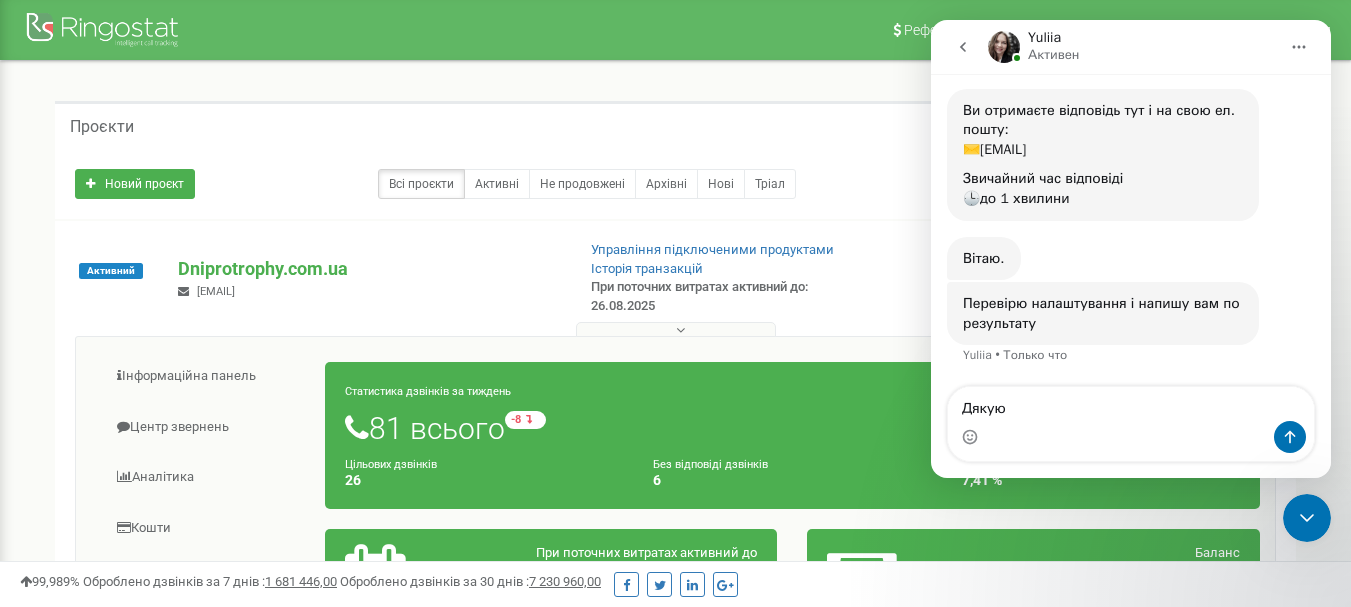 type on "Дякую." 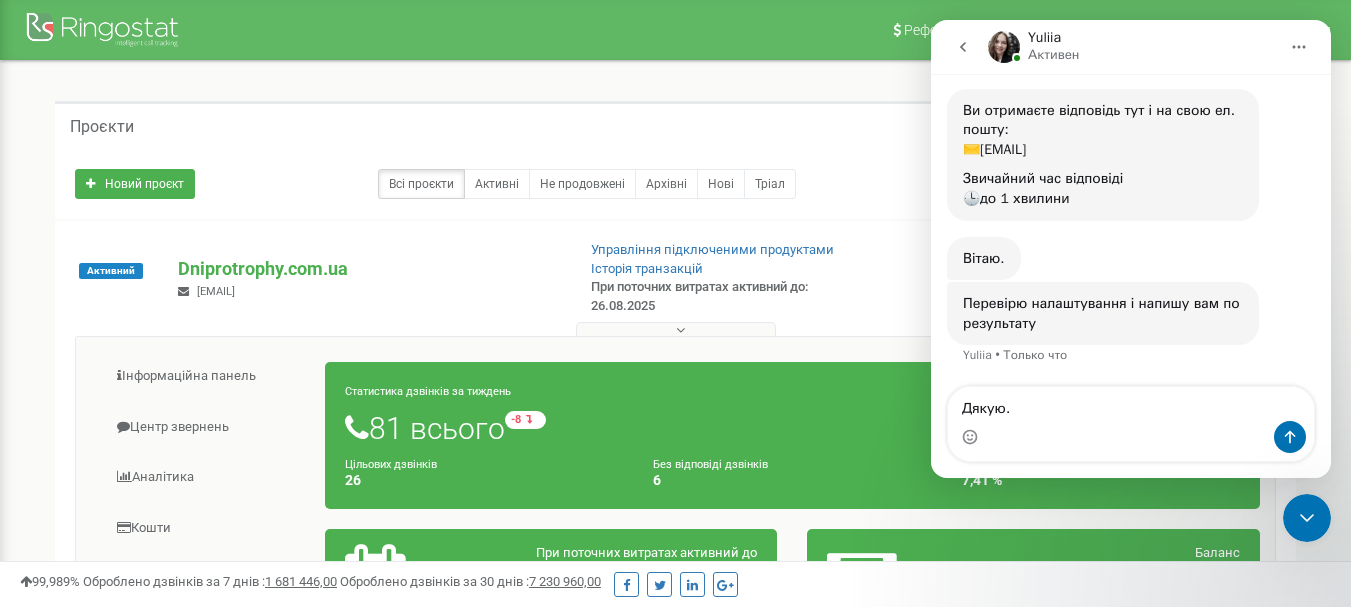 type 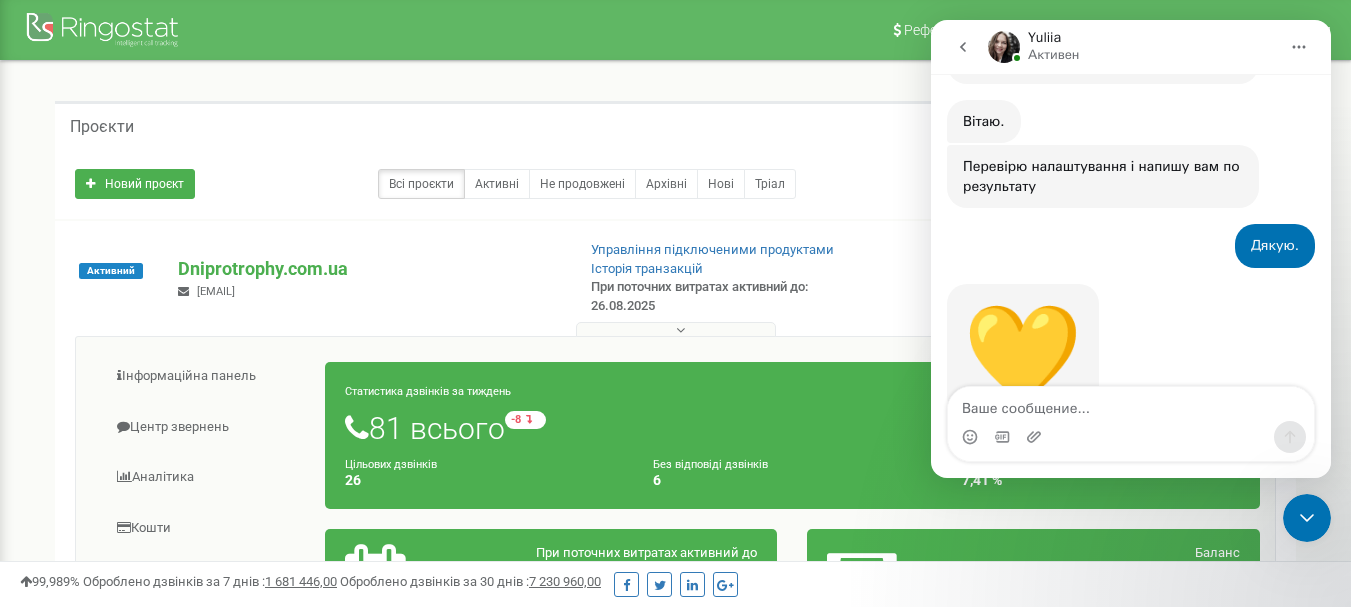 scroll, scrollTop: 454, scrollLeft: 0, axis: vertical 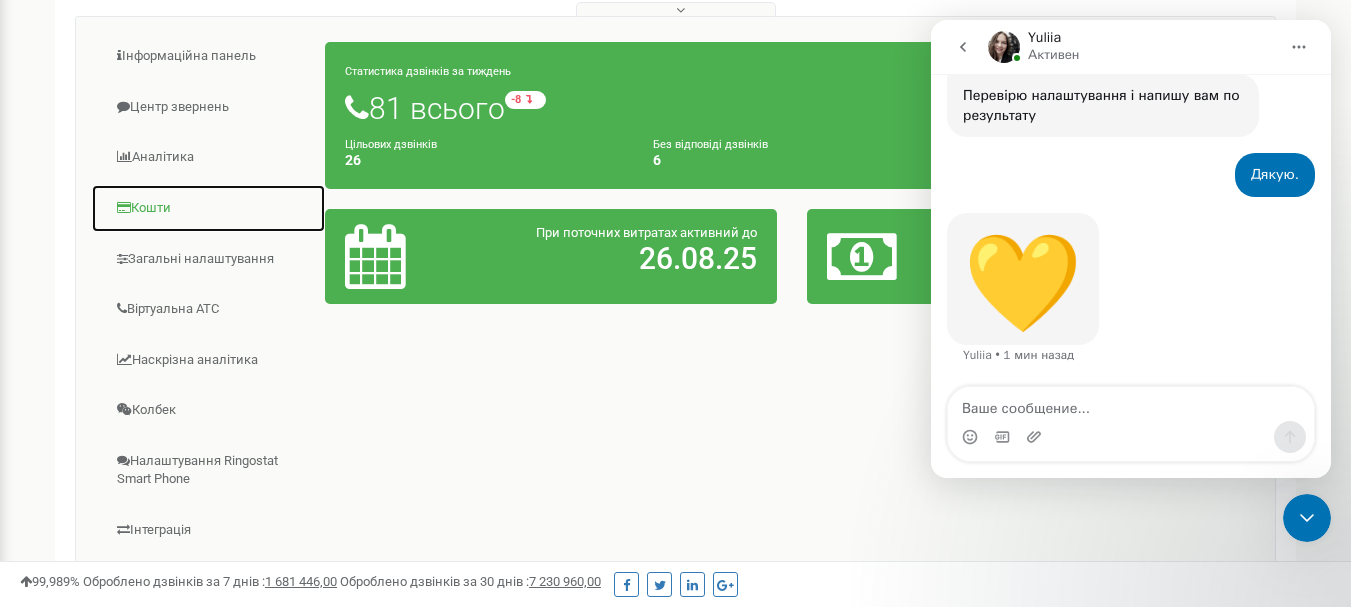 click on "Кошти" at bounding box center [208, 208] 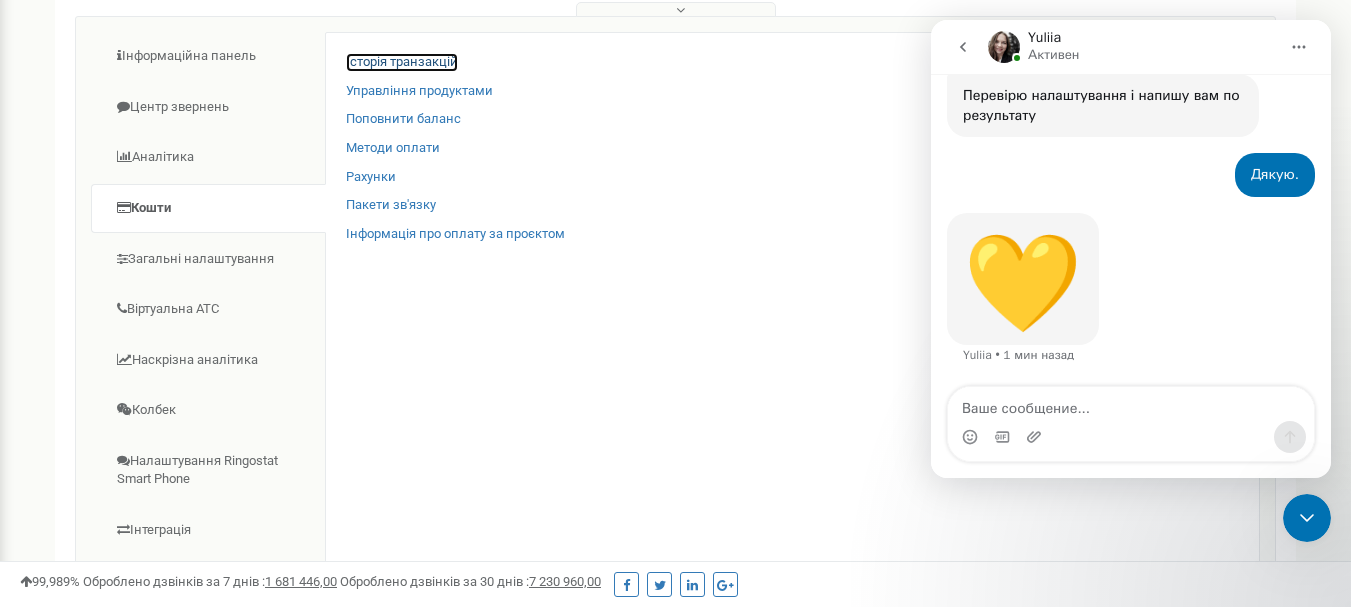 click on "Історія транзакцій" at bounding box center [402, 62] 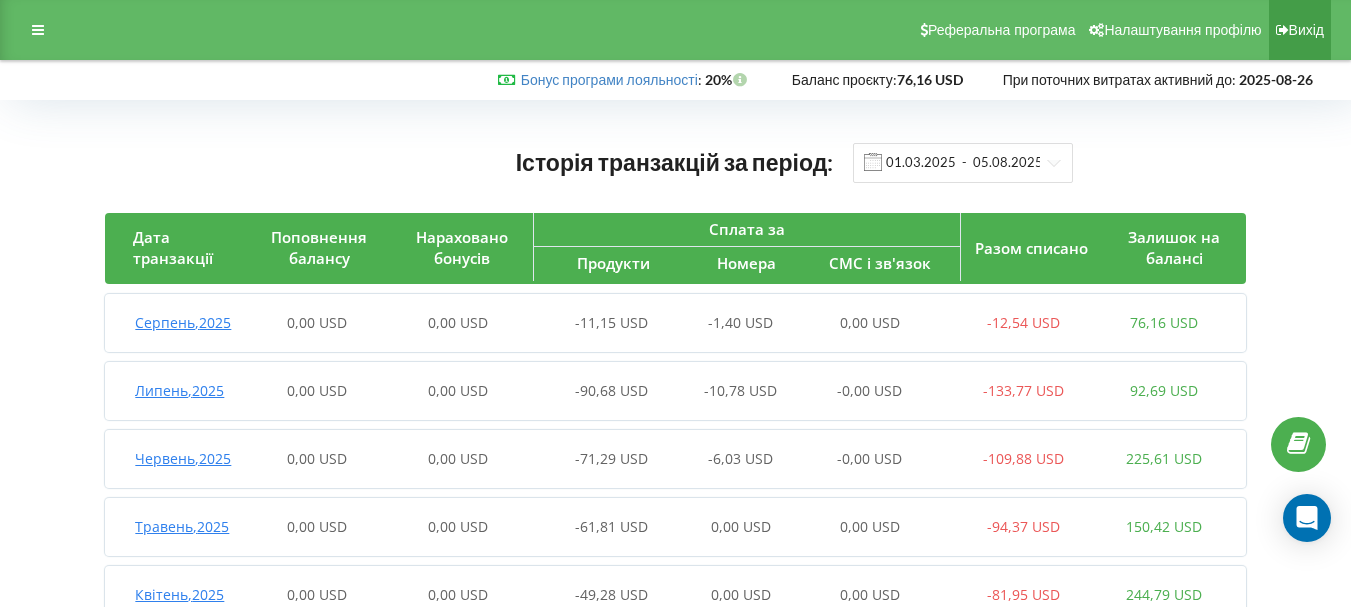 scroll, scrollTop: 0, scrollLeft: 0, axis: both 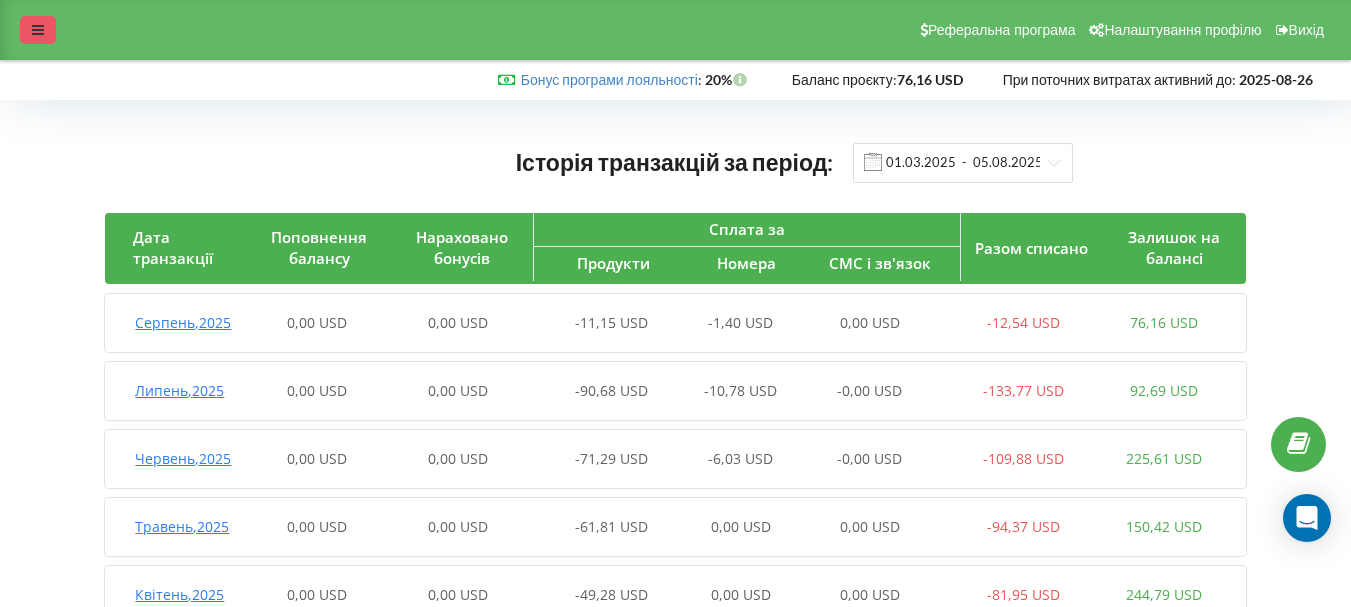 click at bounding box center (38, 30) 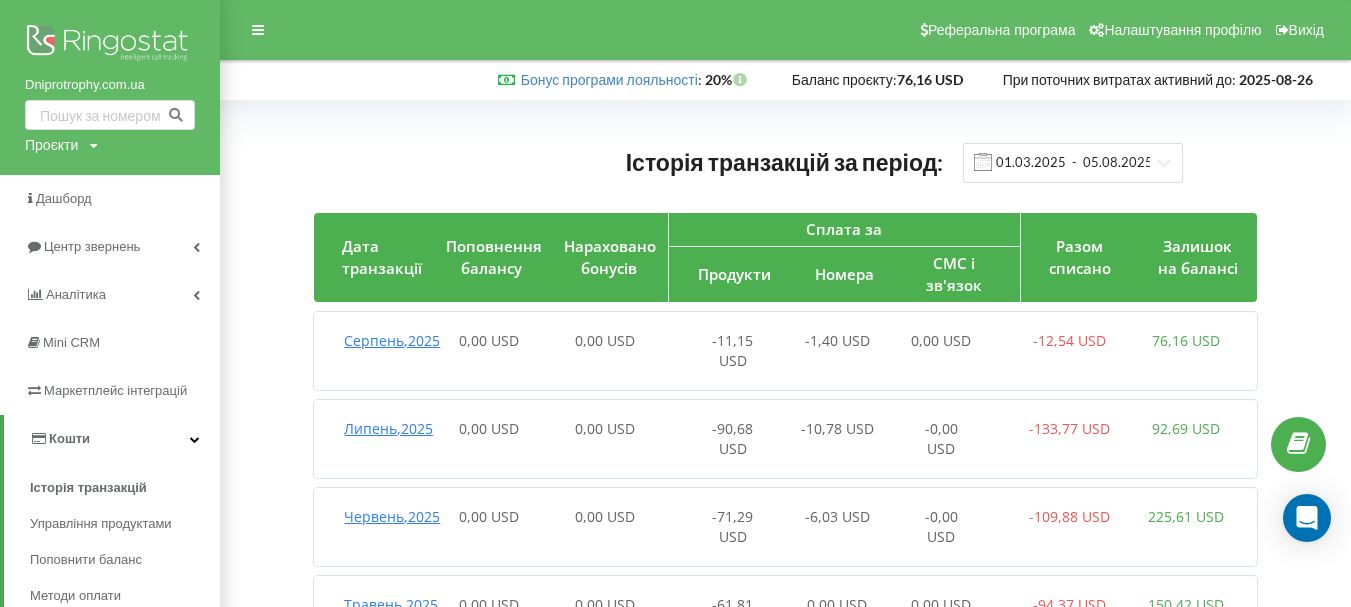 click on "Кошти" at bounding box center [69, 438] 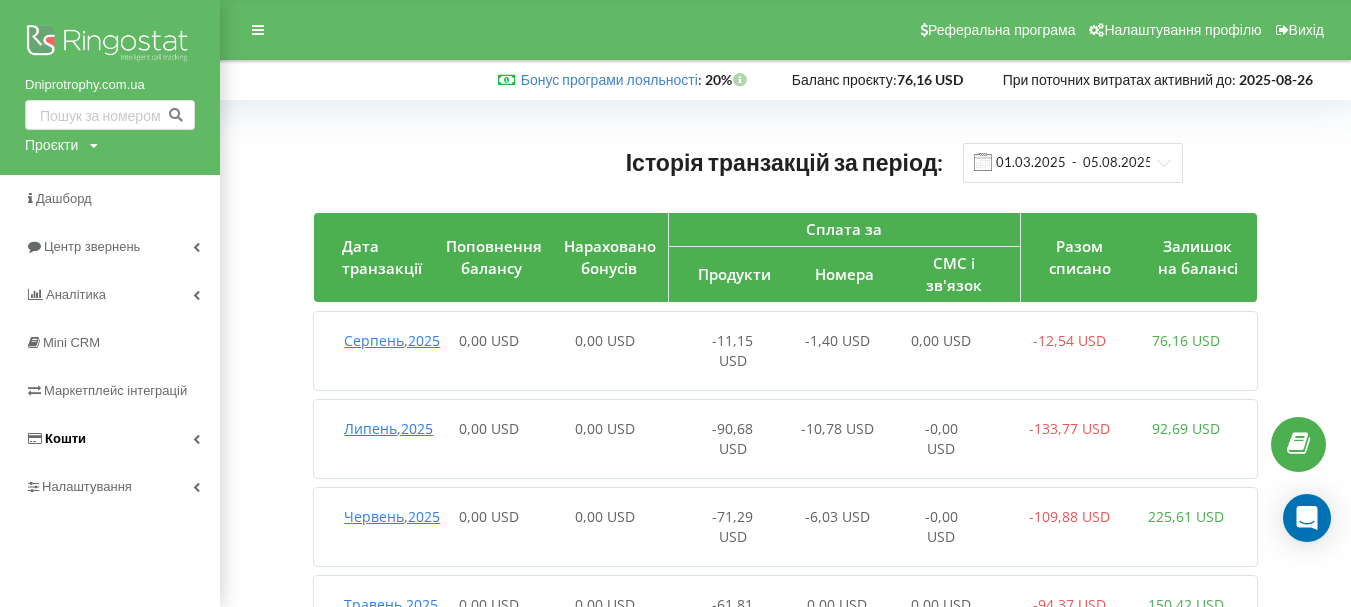 click on "Кошти" at bounding box center (65, 438) 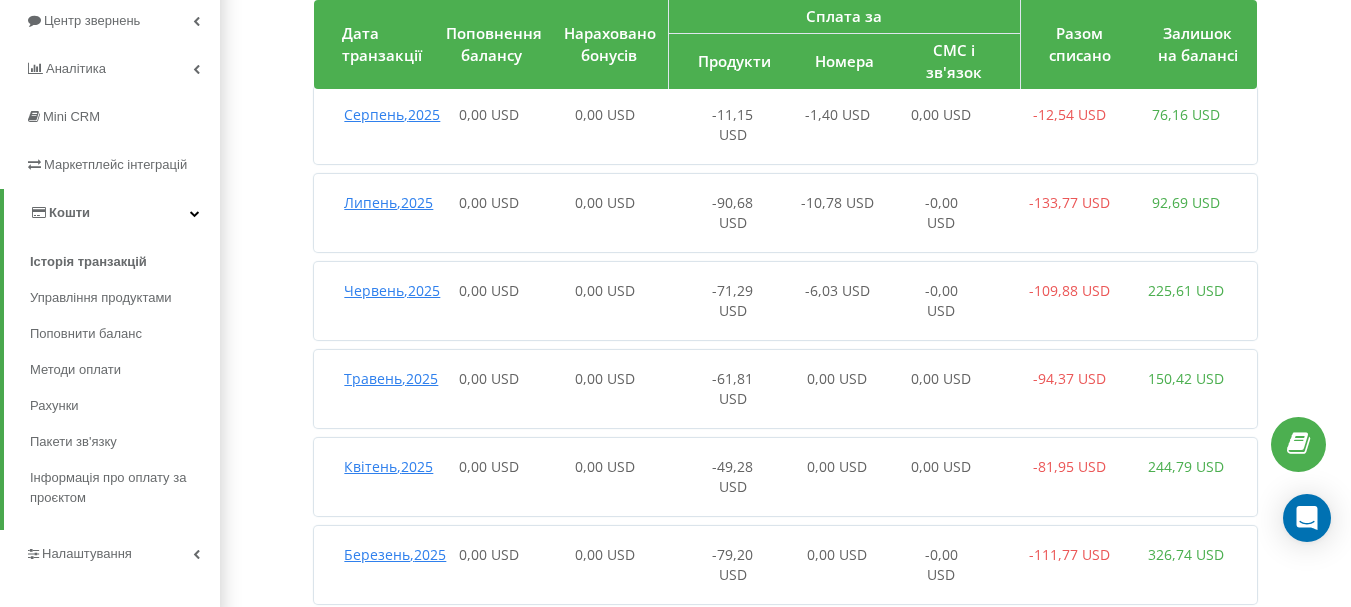 scroll, scrollTop: 229, scrollLeft: 0, axis: vertical 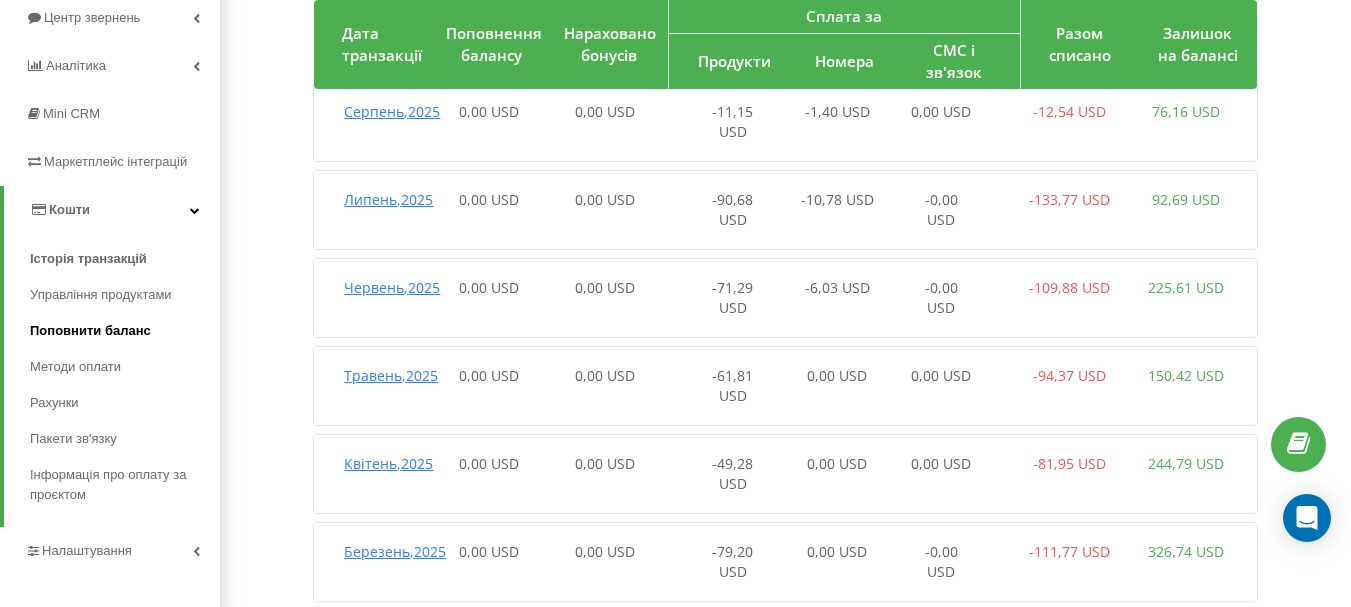 click on "Поповнити баланс" at bounding box center [90, 331] 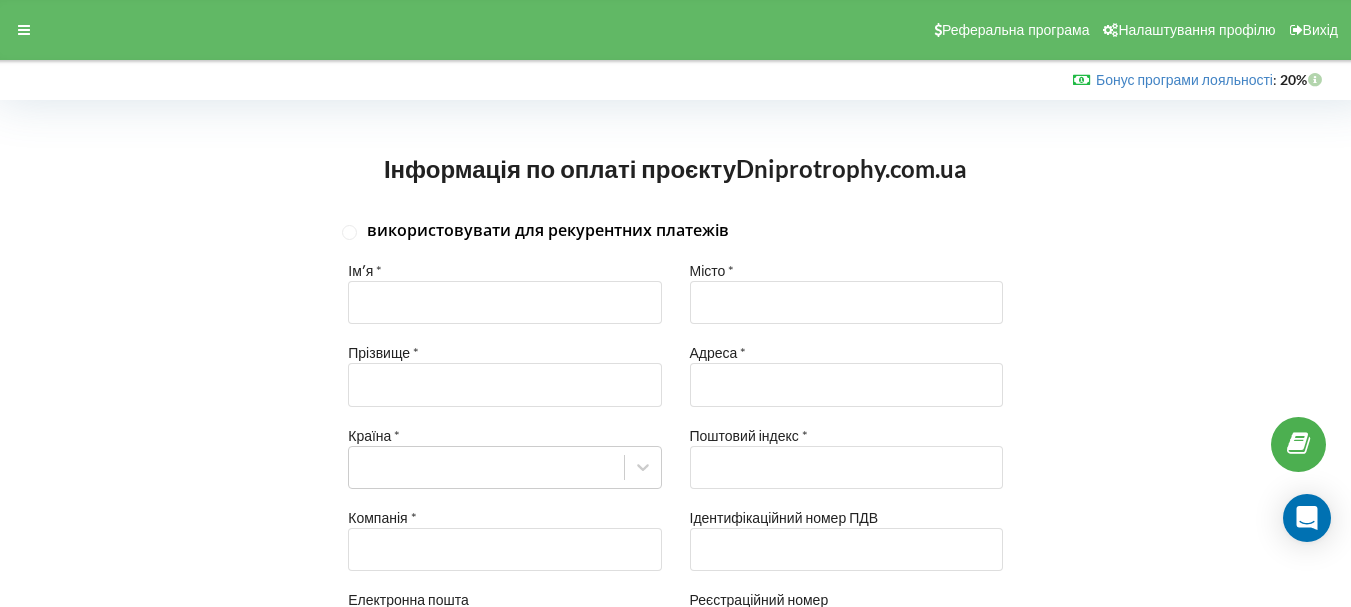 scroll, scrollTop: 0, scrollLeft: 0, axis: both 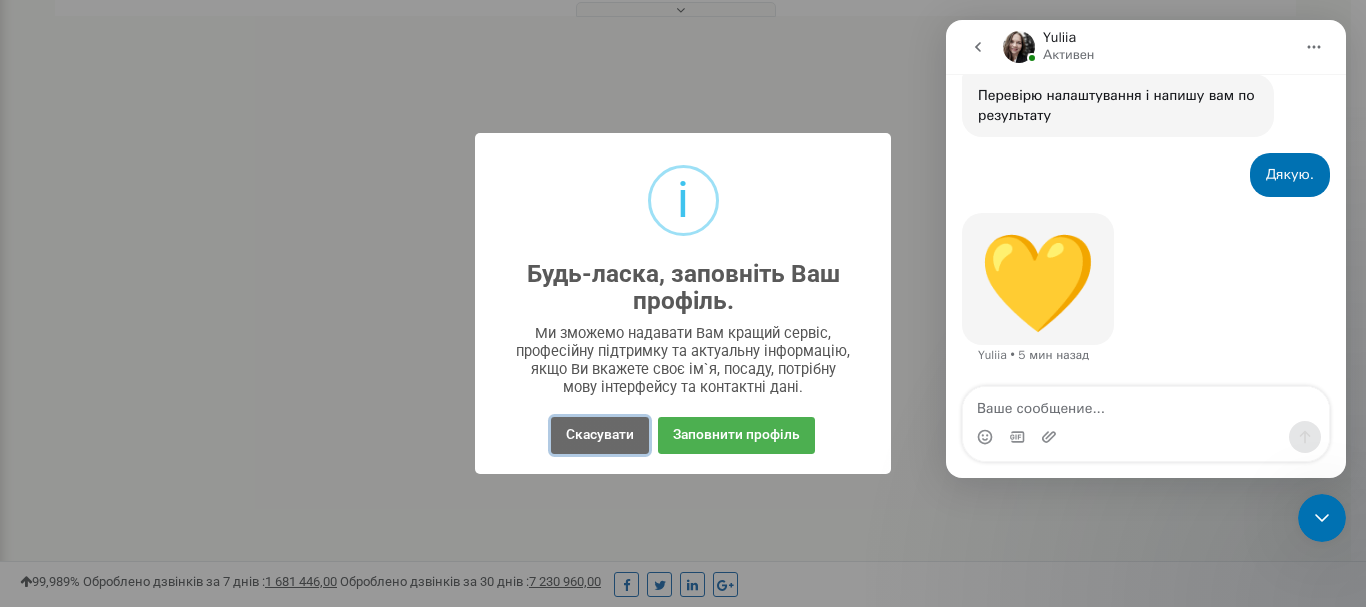 click on "Скасувати" at bounding box center (600, 435) 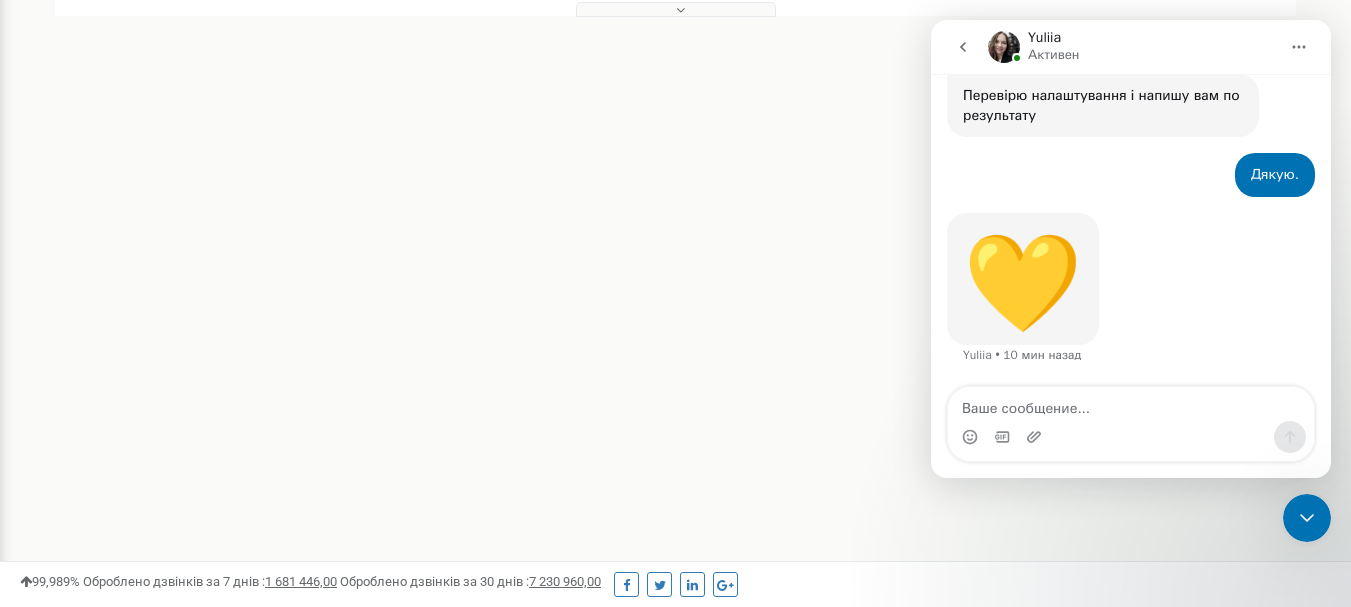click on "Реферальна програма
Налаштування профілю
Вихід
Проєкти
Новий проєкт
Всі проєкти
Активні
Не продовжені
Архівні Нові Тріал" at bounding box center [675, 280] 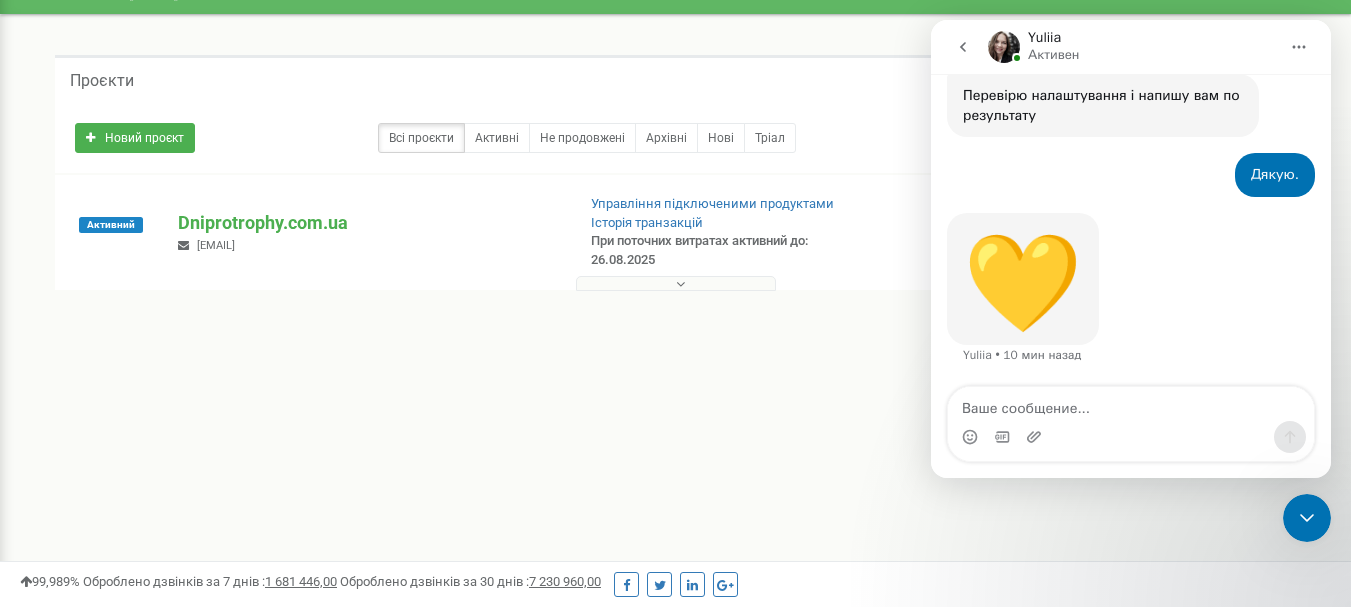 scroll, scrollTop: 0, scrollLeft: 0, axis: both 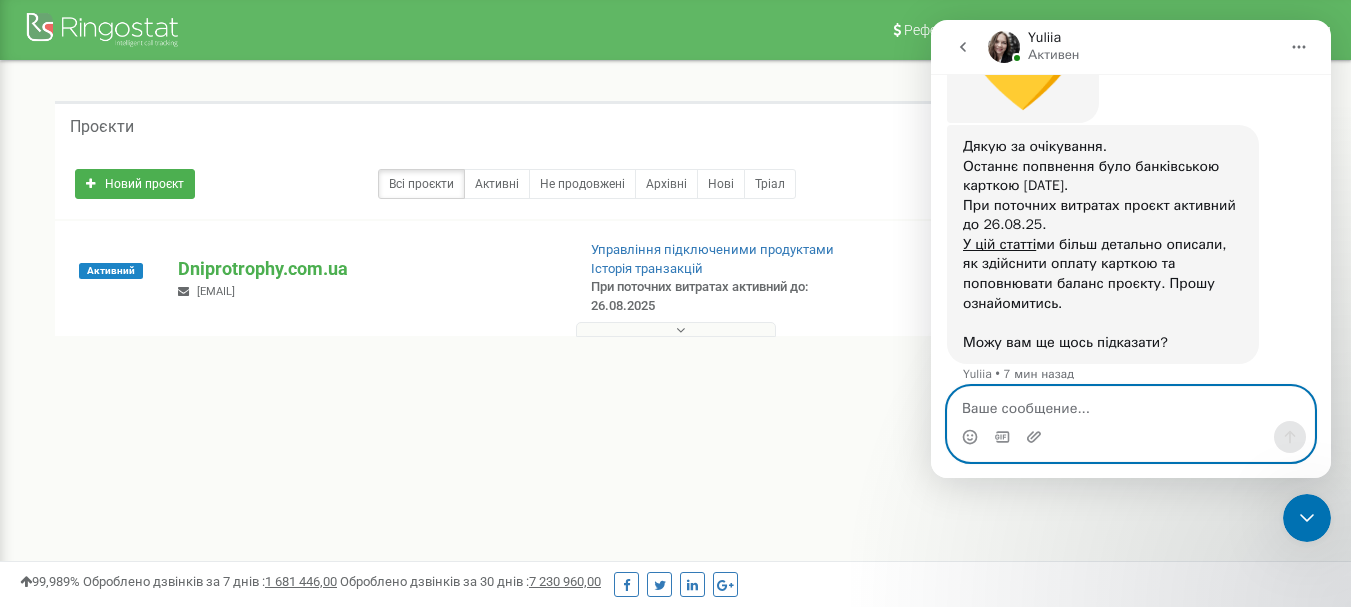 click at bounding box center (1131, 404) 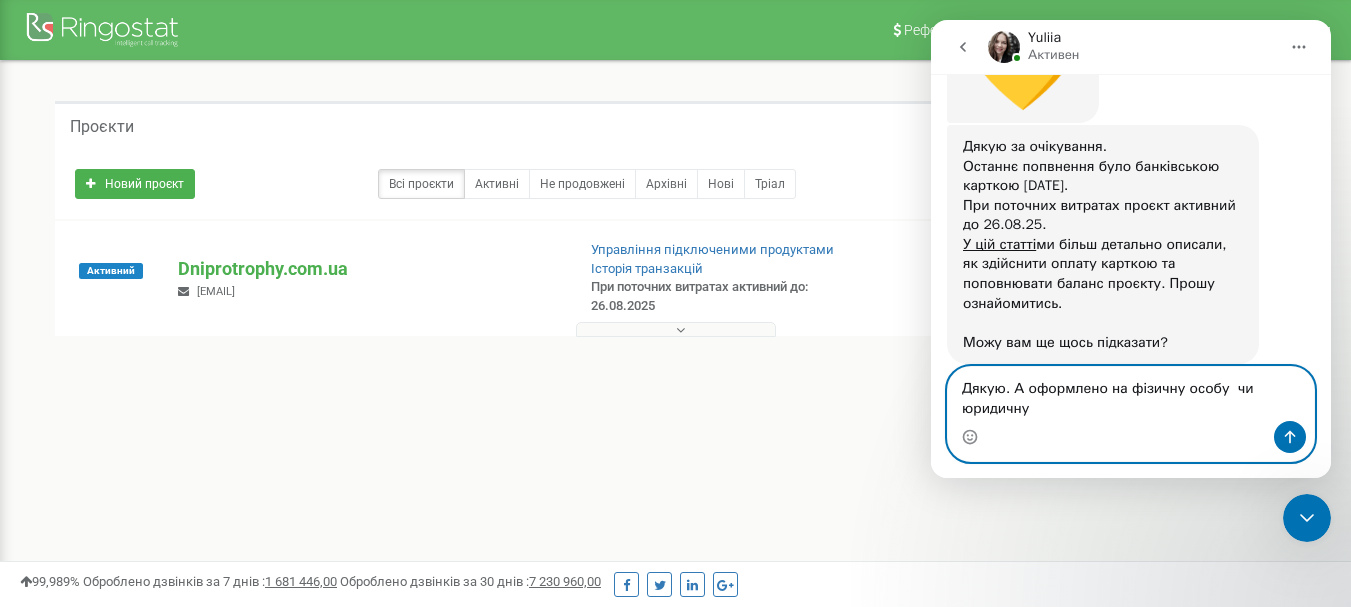 scroll, scrollTop: 696, scrollLeft: 0, axis: vertical 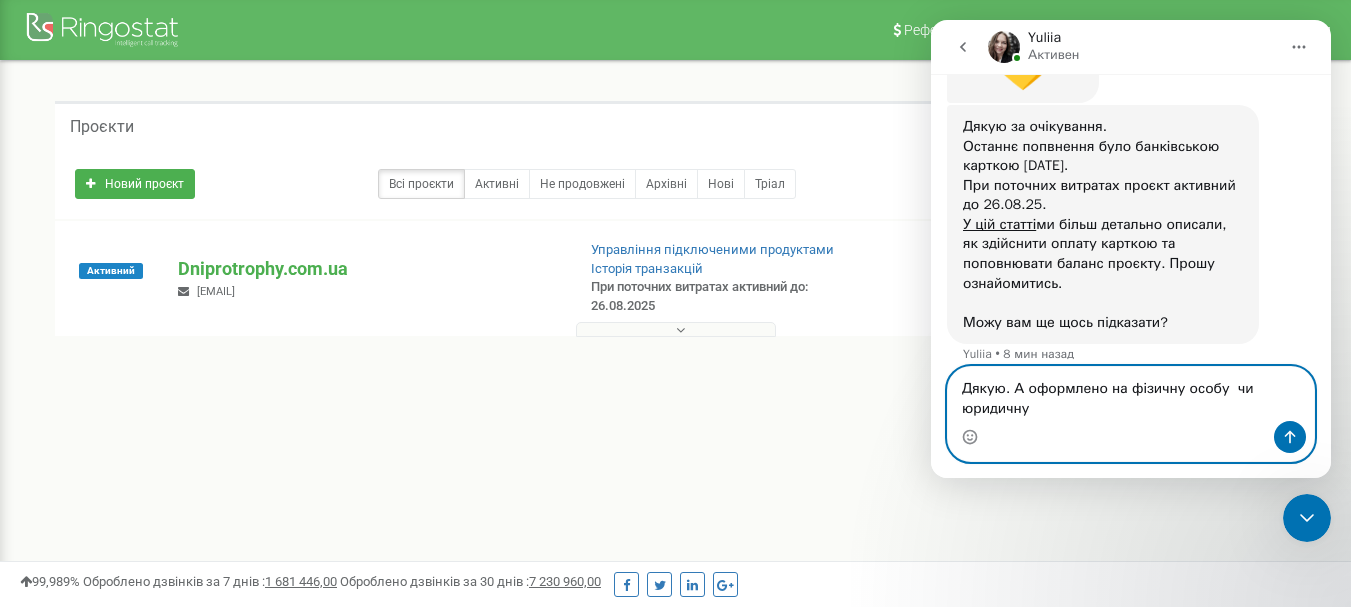 type on "Дякую. А оформлено на фізичну особу  чи юридичну?" 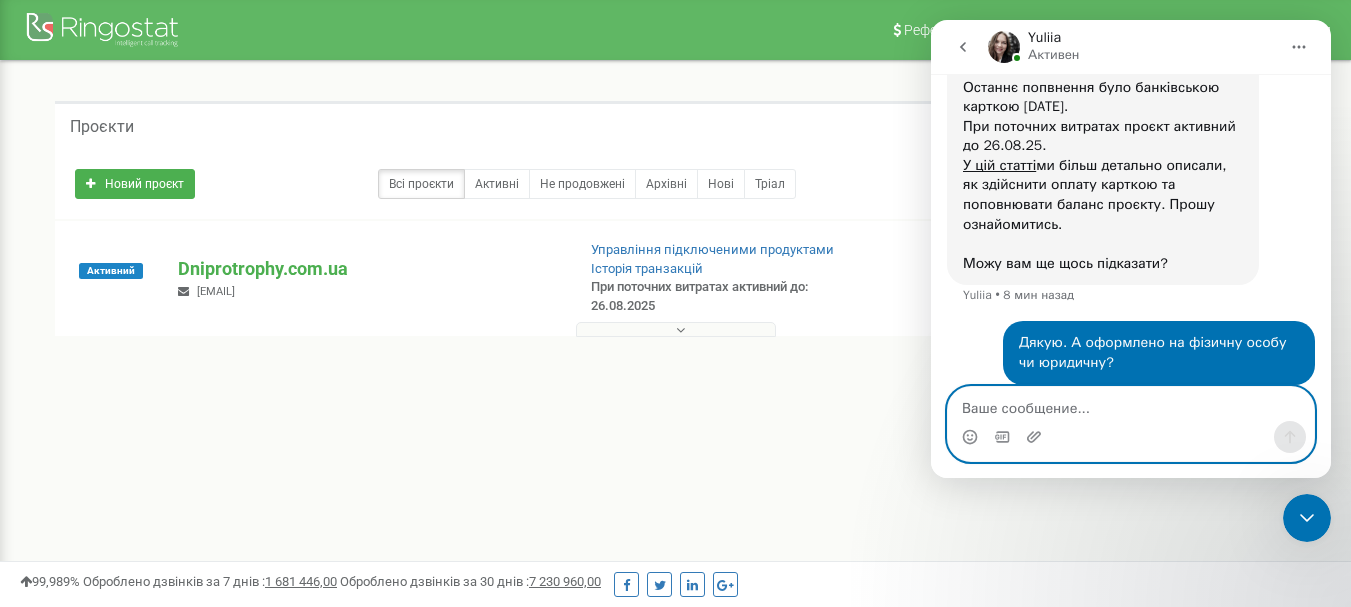 scroll, scrollTop: 832, scrollLeft: 0, axis: vertical 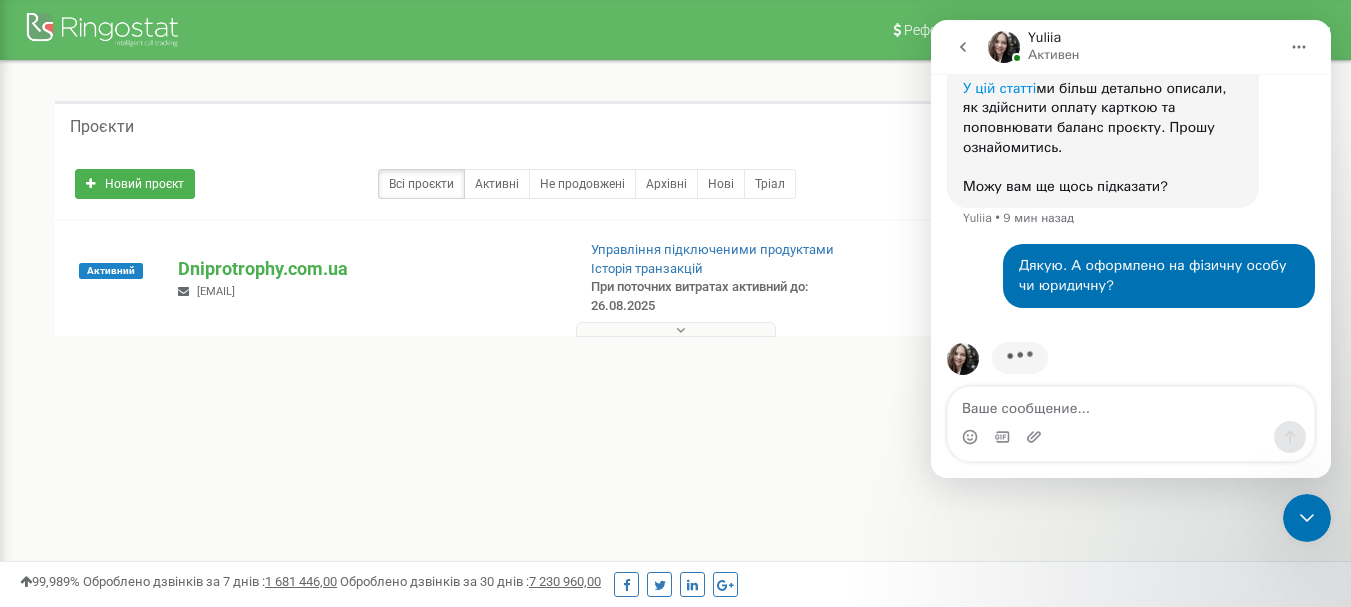 click on "У цій статті" at bounding box center (999, 88) 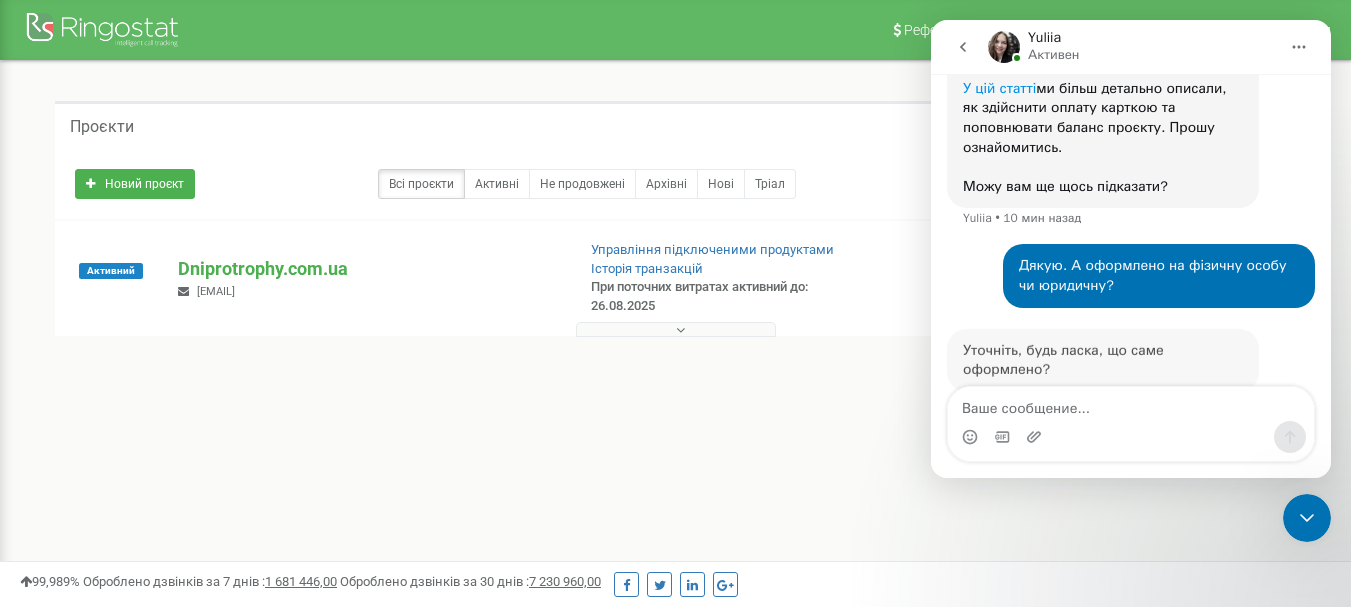 scroll, scrollTop: 835, scrollLeft: 0, axis: vertical 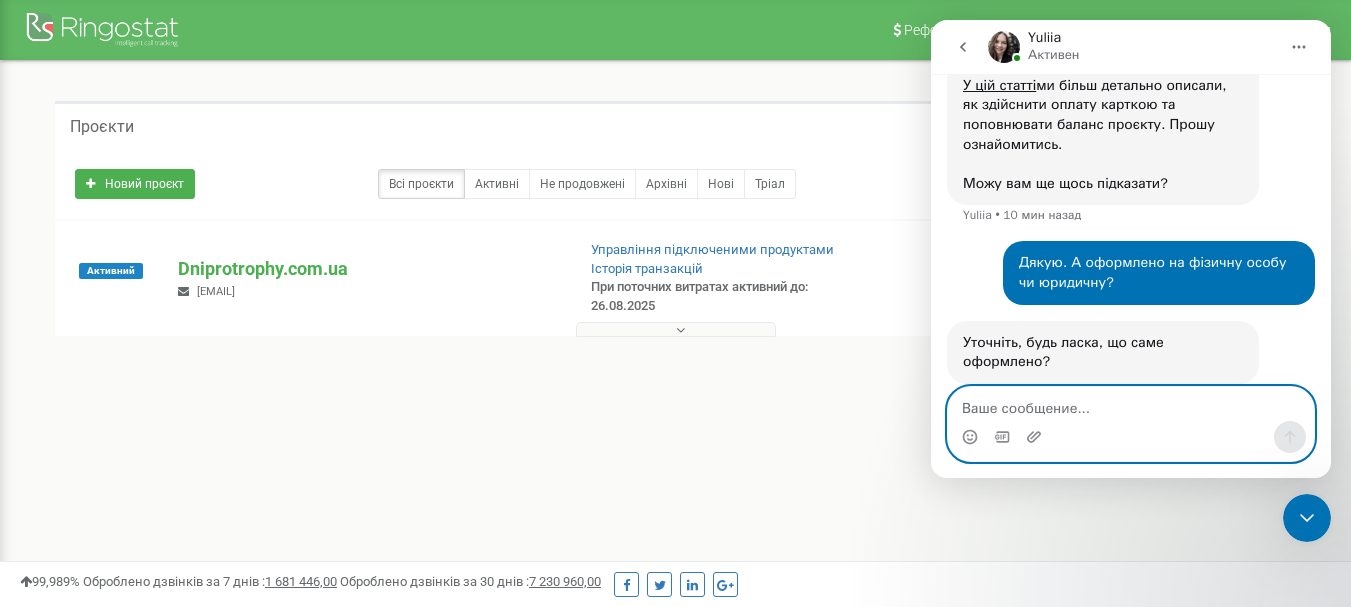 click at bounding box center (1131, 404) 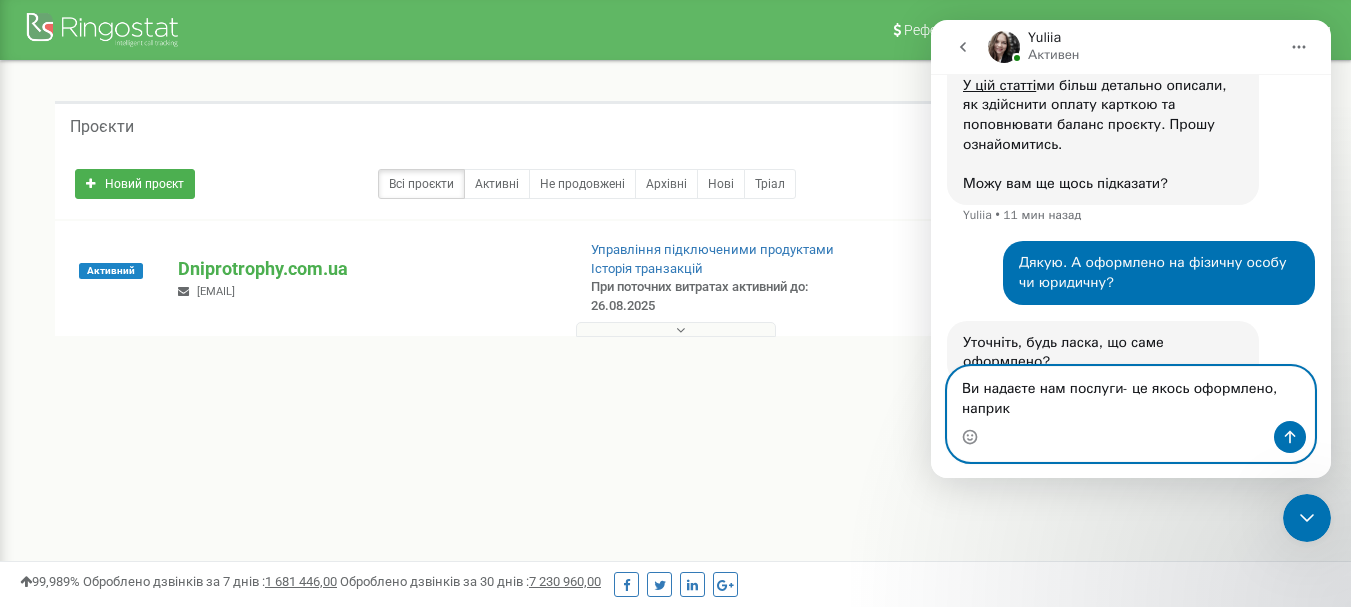 scroll, scrollTop: 855, scrollLeft: 0, axis: vertical 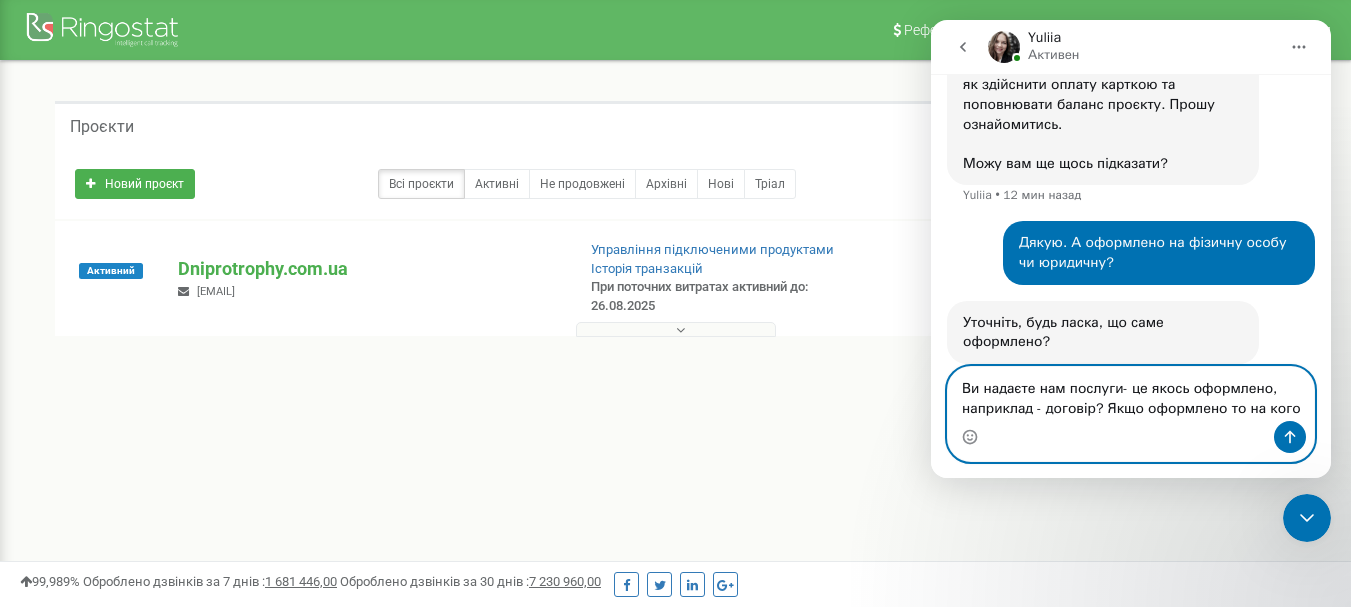 type on "Ви надаєте нам послуги- це якось оформлено, наприклад - договір? Якщо оформлено то на кого?" 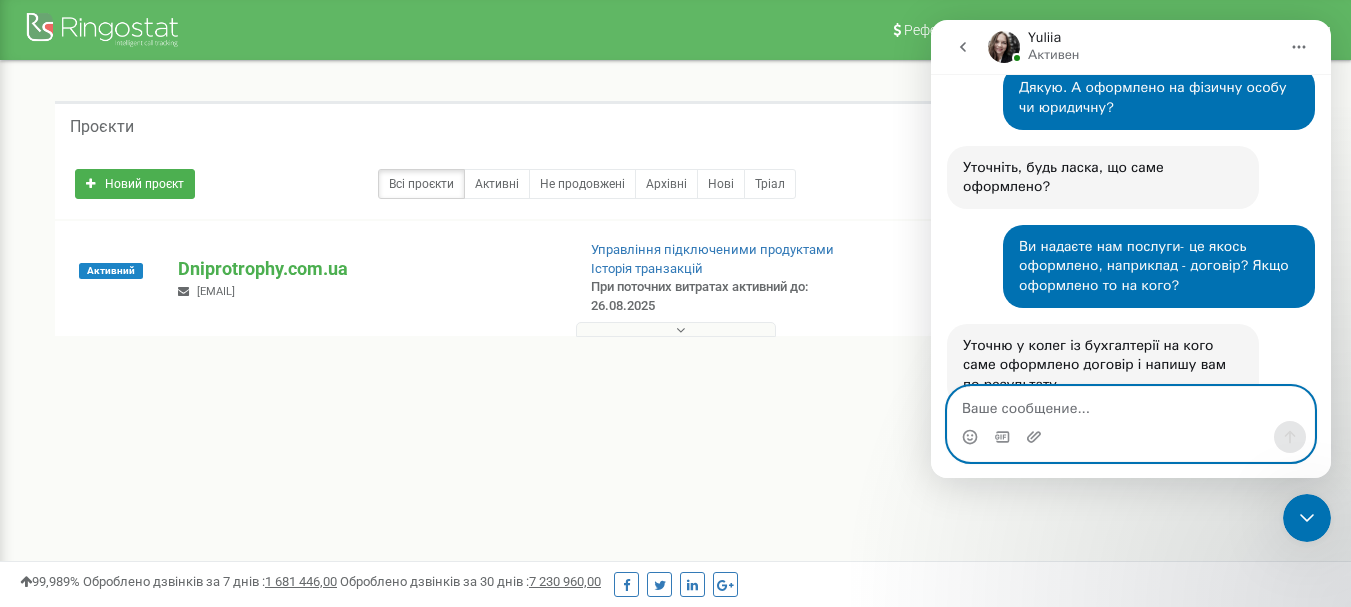 scroll, scrollTop: 1032, scrollLeft: 0, axis: vertical 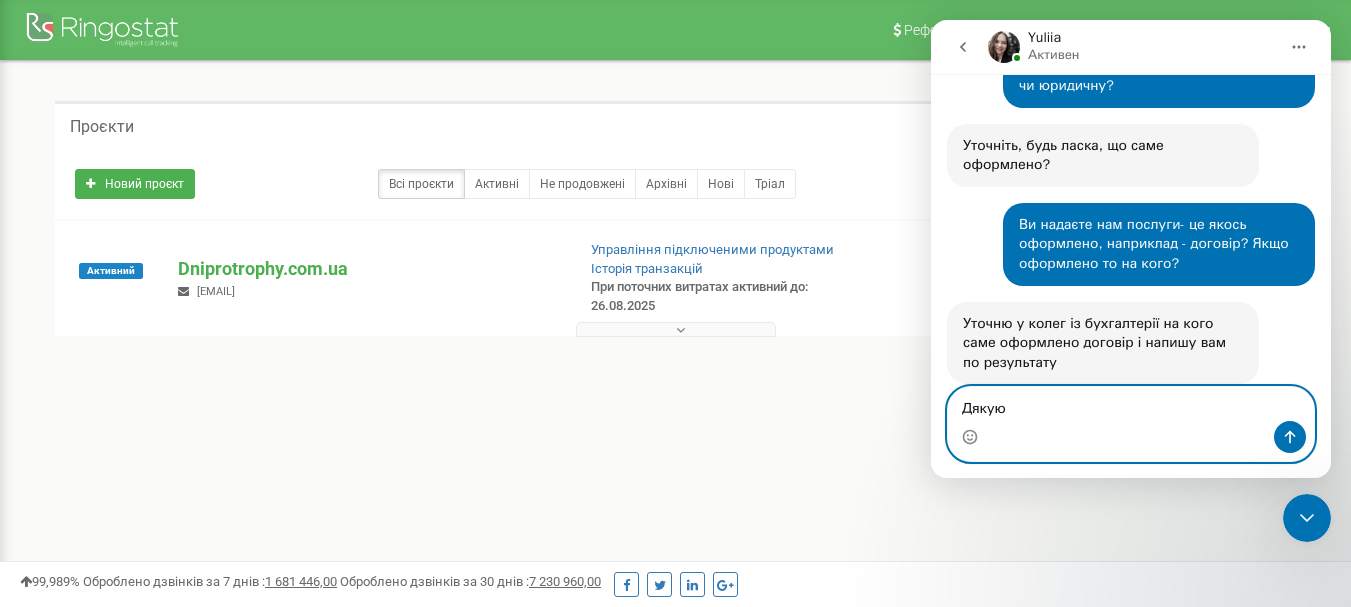 type on "Дякую." 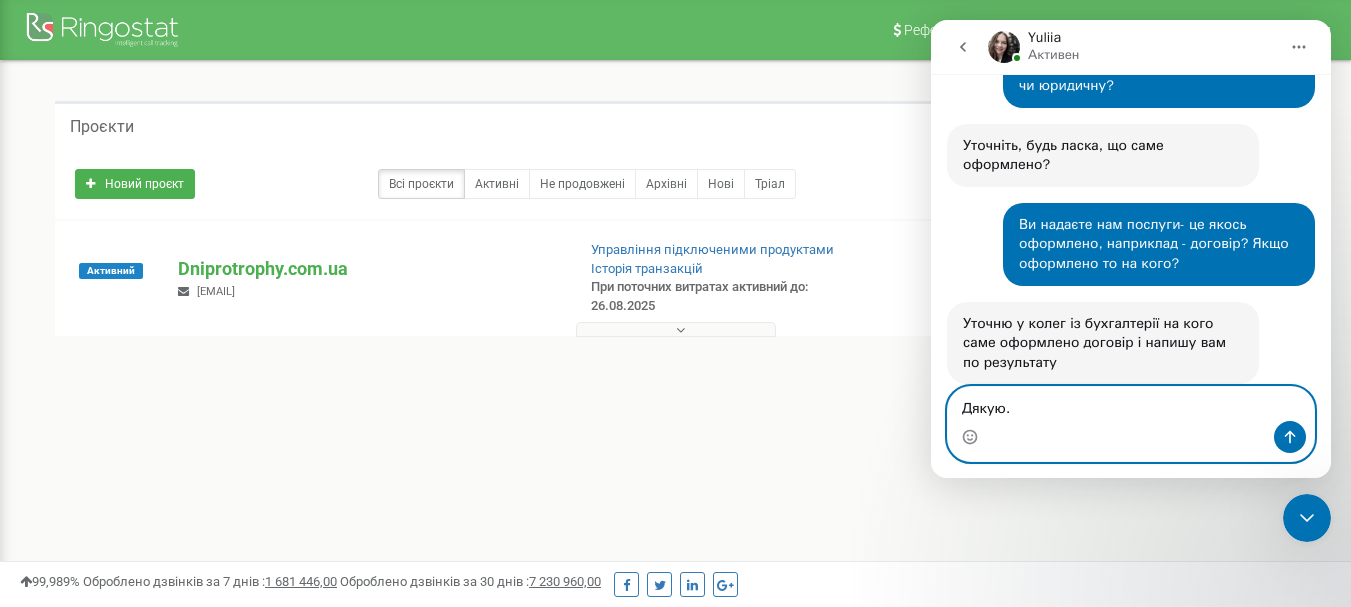 type 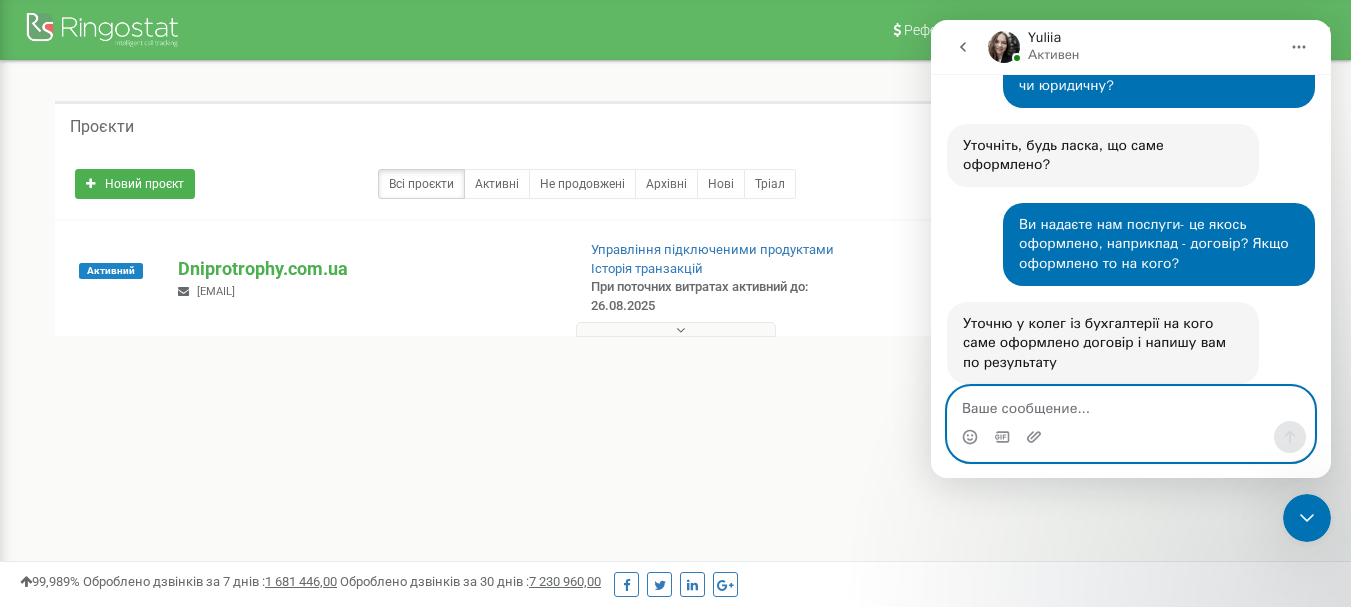 scroll, scrollTop: 1092, scrollLeft: 0, axis: vertical 